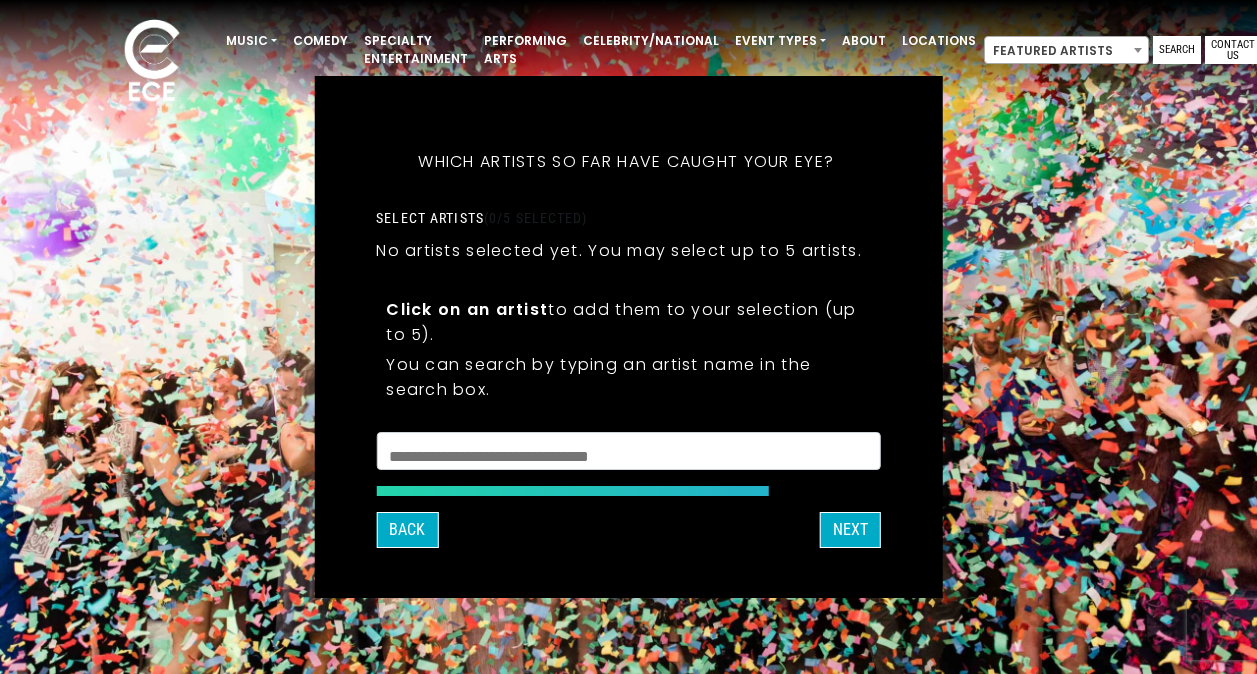 scroll, scrollTop: 46, scrollLeft: 0, axis: vertical 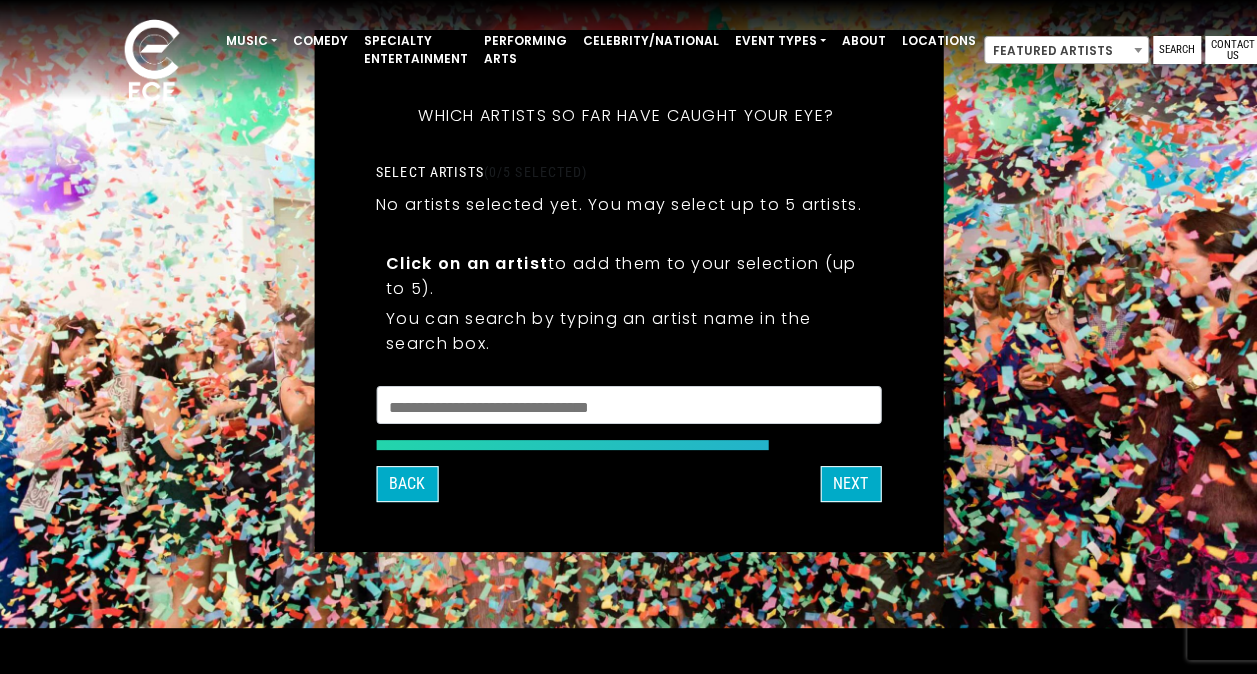 click at bounding box center (628, 405) 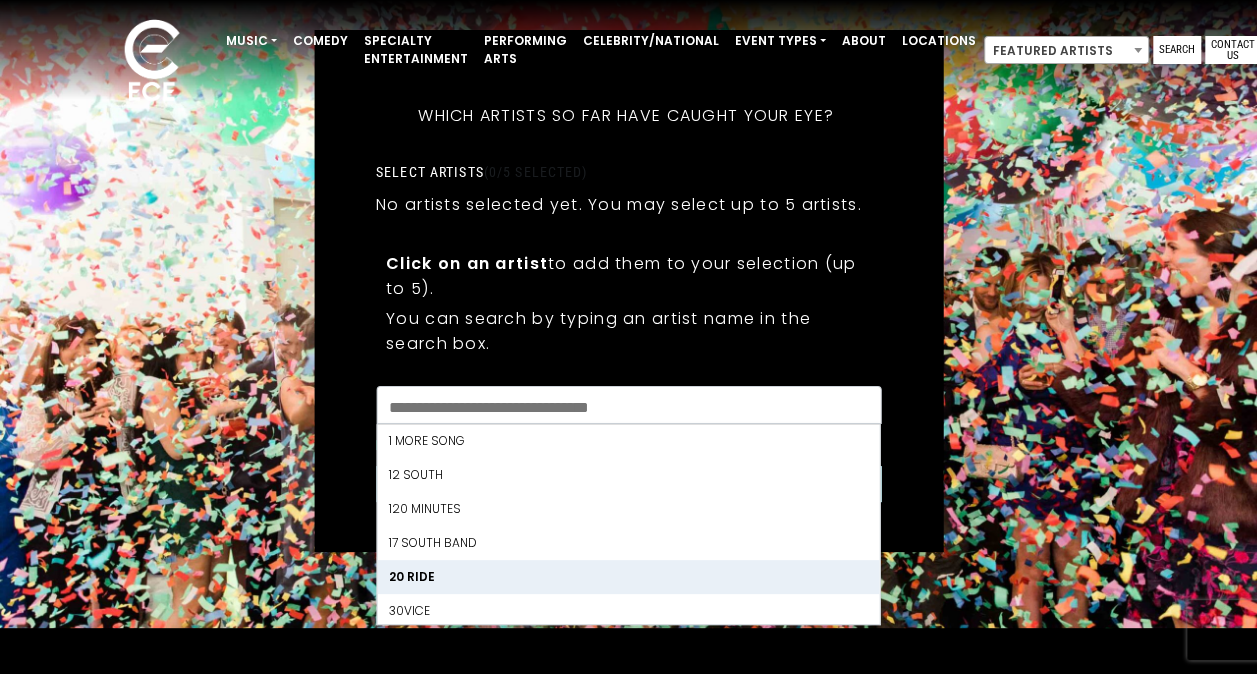 click on "20 Ride" at bounding box center (628, 577) 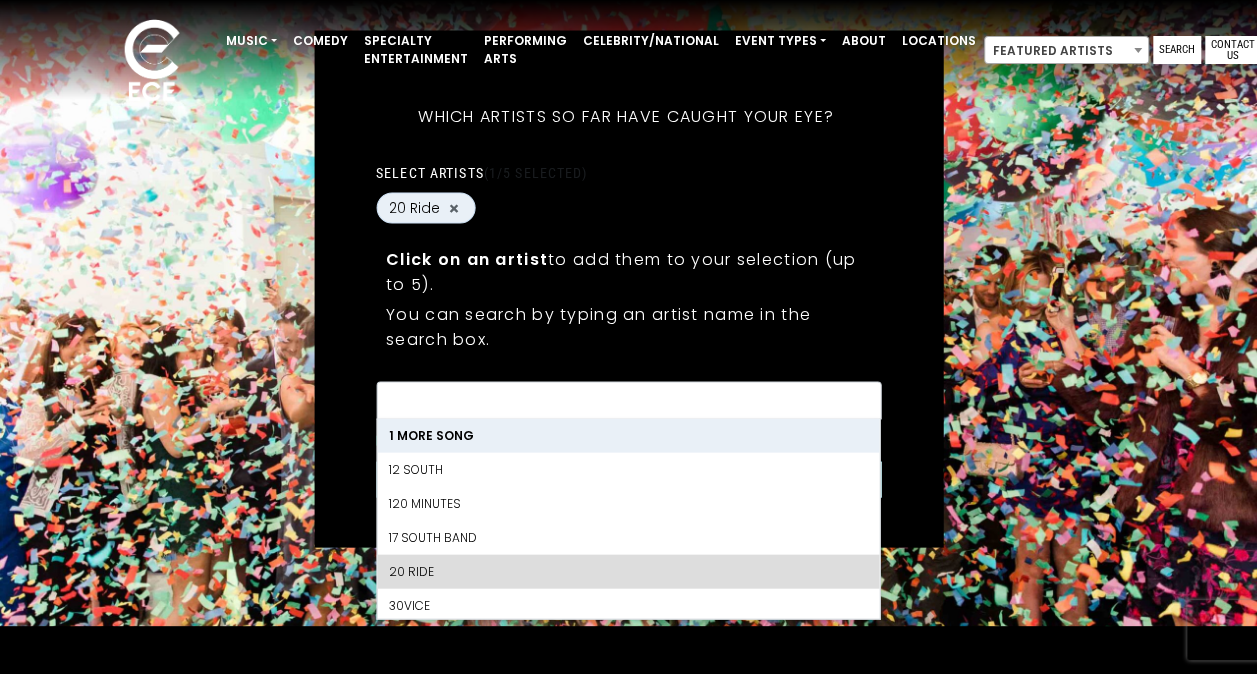 click on "Click on an artist  to add them to your selection (up to 5).
You can search by typing an artist name in the search box." at bounding box center [628, 302] 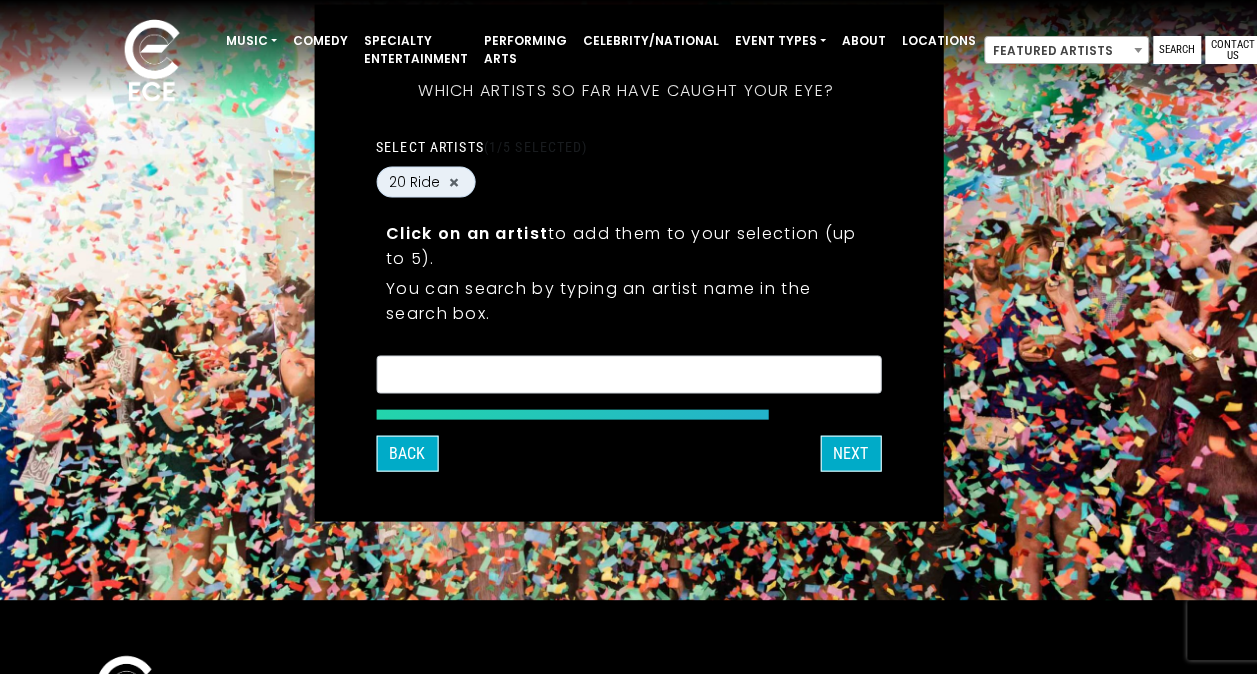 scroll, scrollTop: 76, scrollLeft: 0, axis: vertical 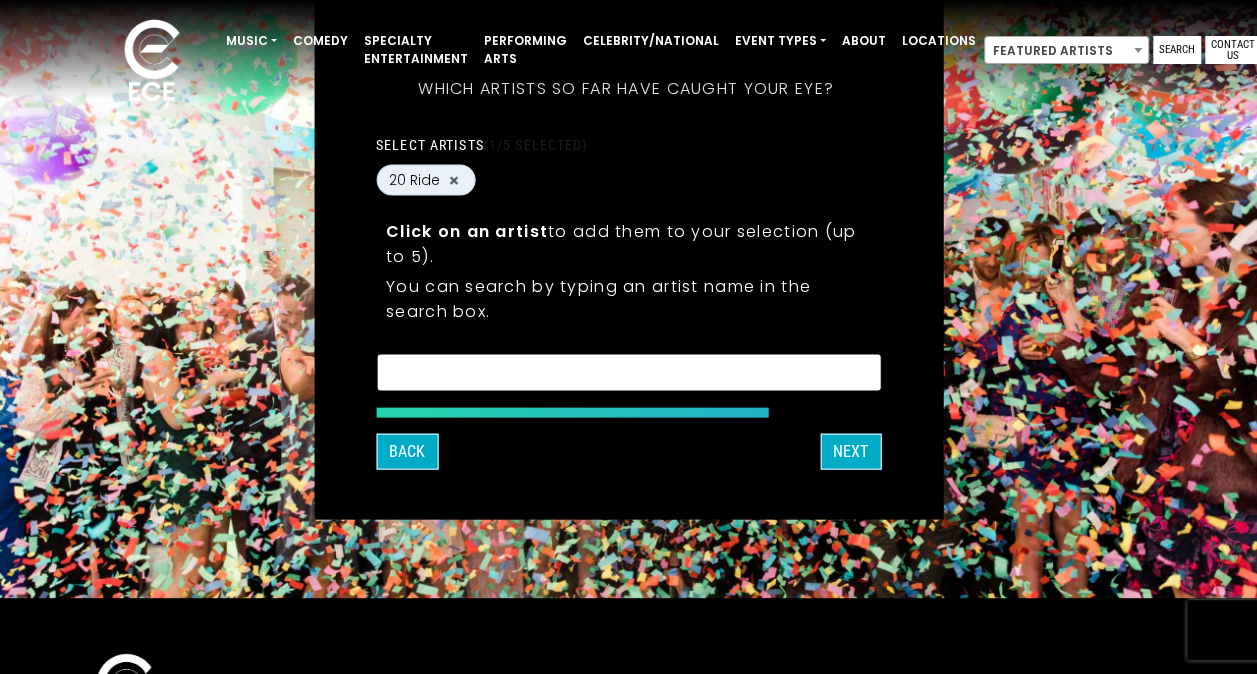 click at bounding box center (628, 376) 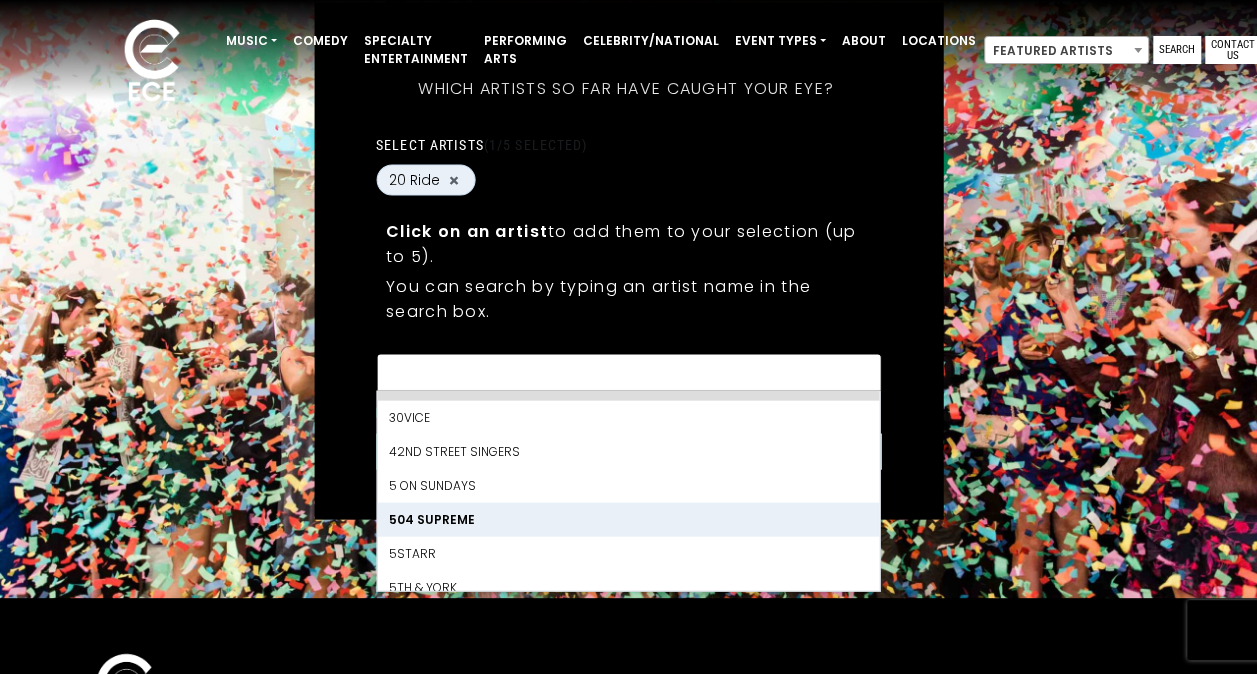 scroll, scrollTop: 161, scrollLeft: 0, axis: vertical 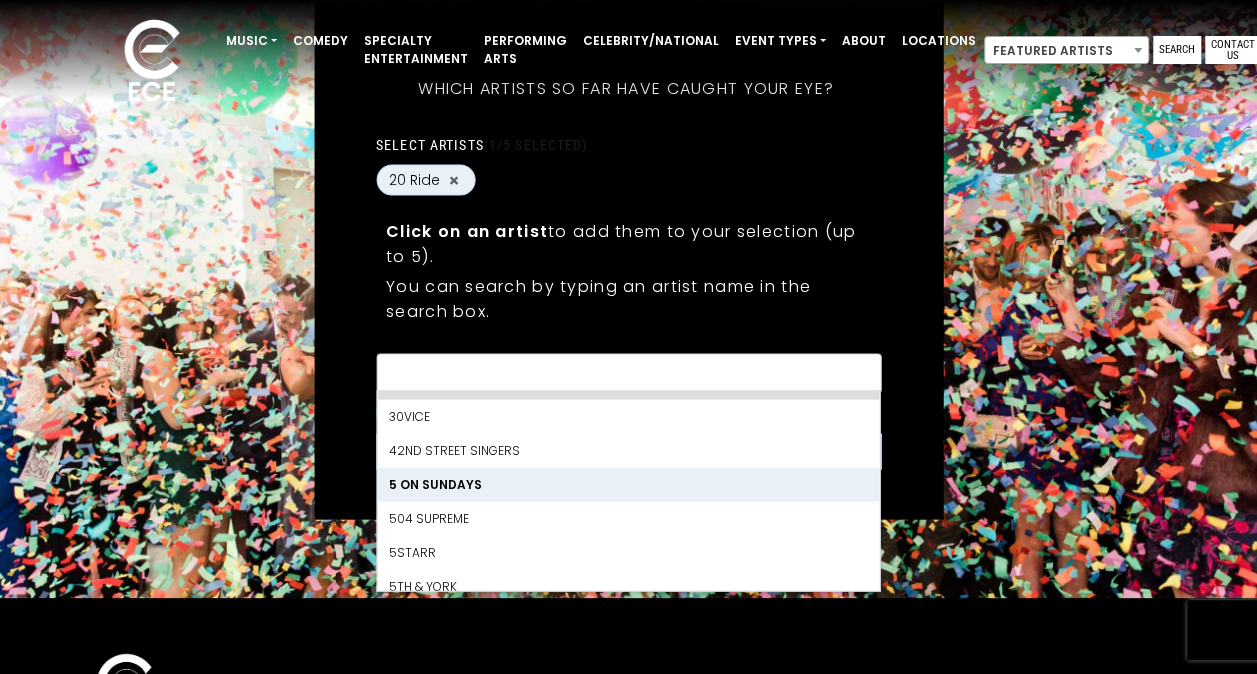 click on "5 On Sundays" at bounding box center (628, 485) 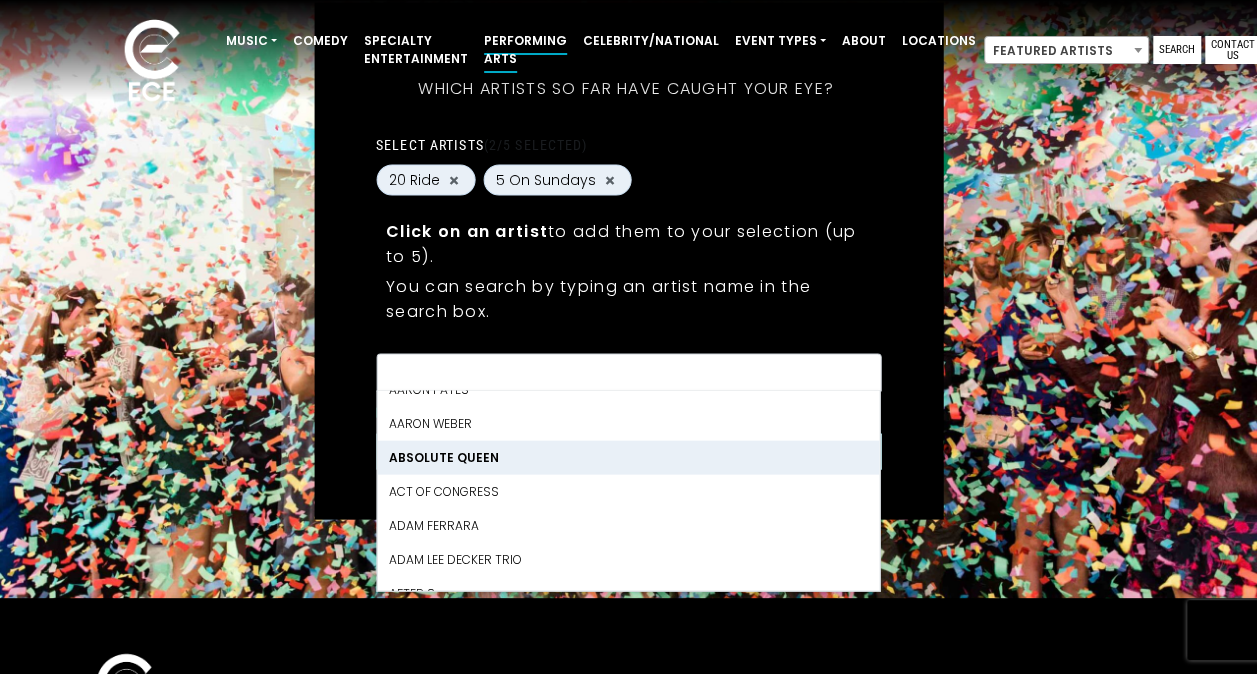 scroll, scrollTop: 688, scrollLeft: 0, axis: vertical 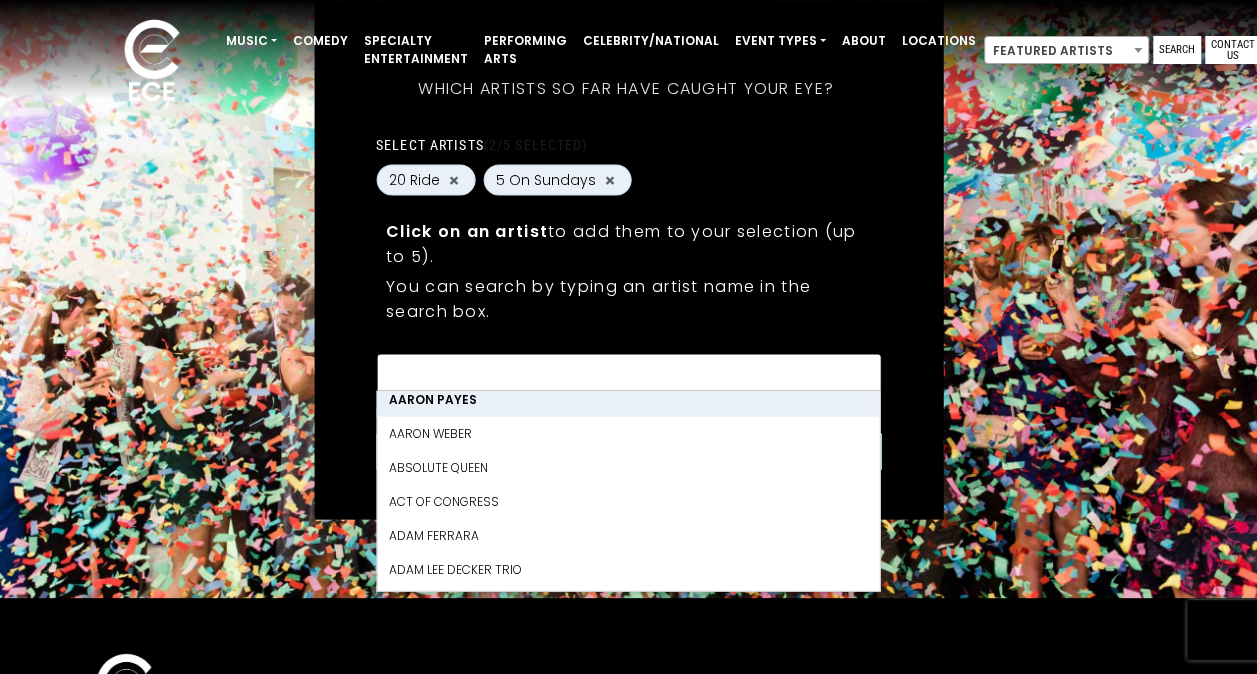 click at bounding box center [628, 372] 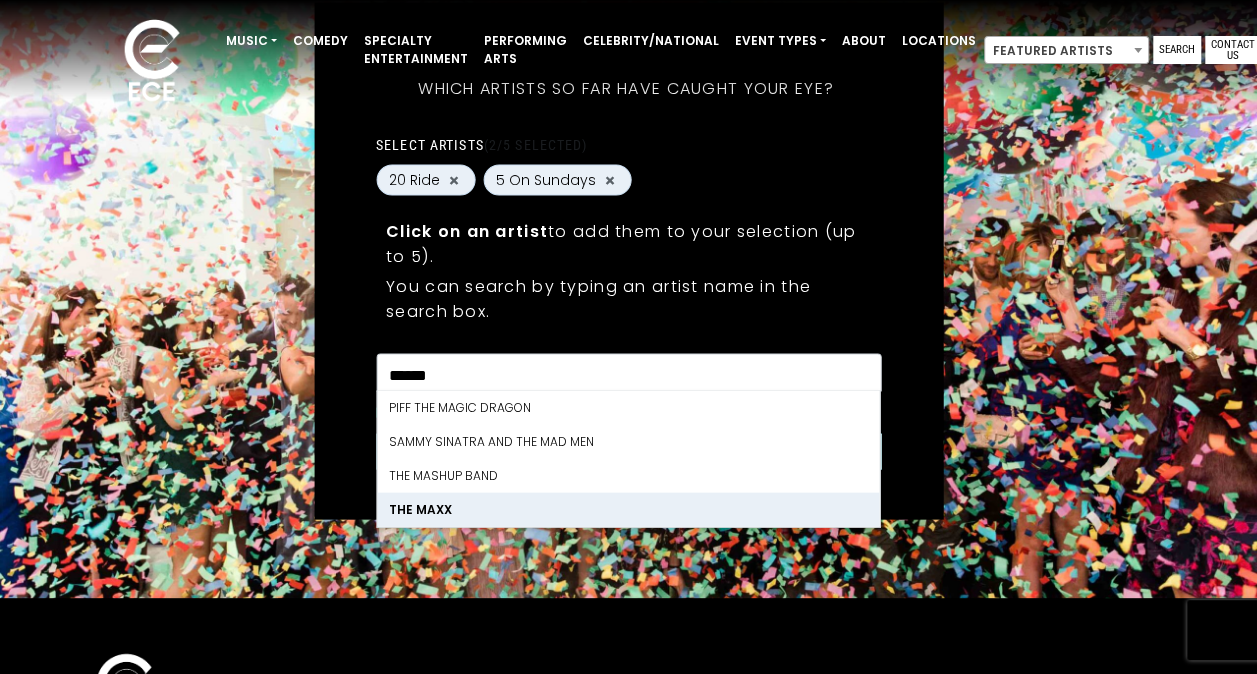 click on "THE MAXX" at bounding box center [628, 510] 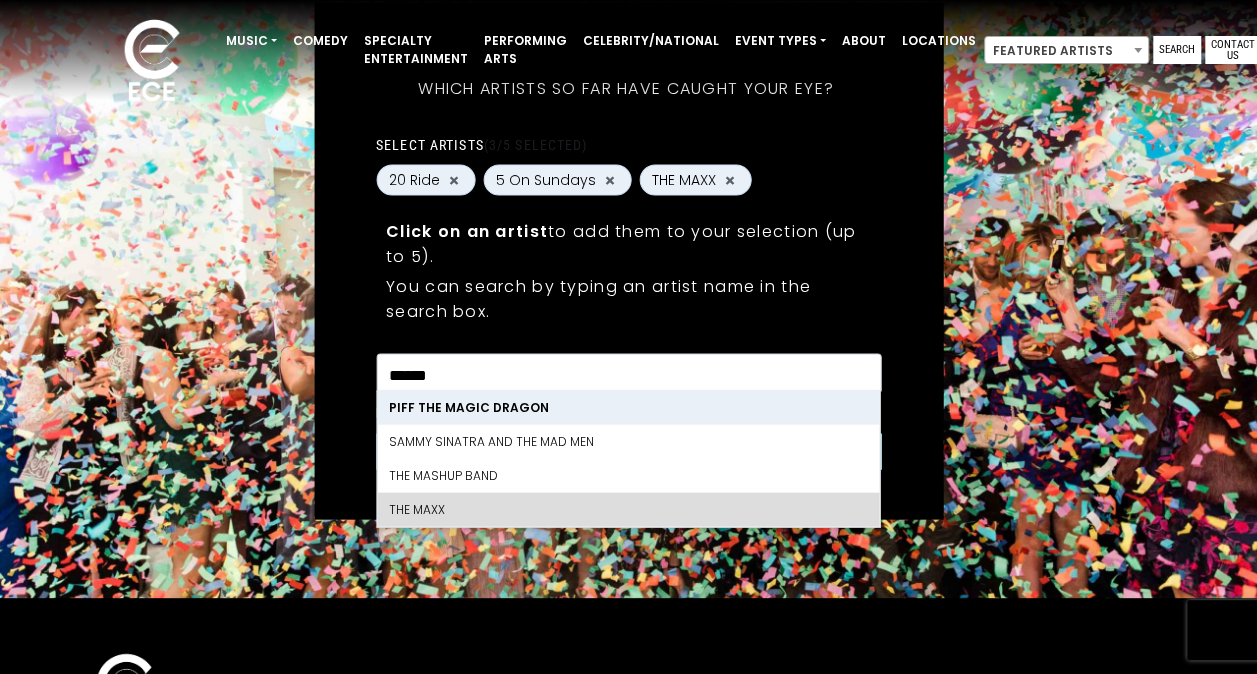 click on "******" at bounding box center (628, 372) 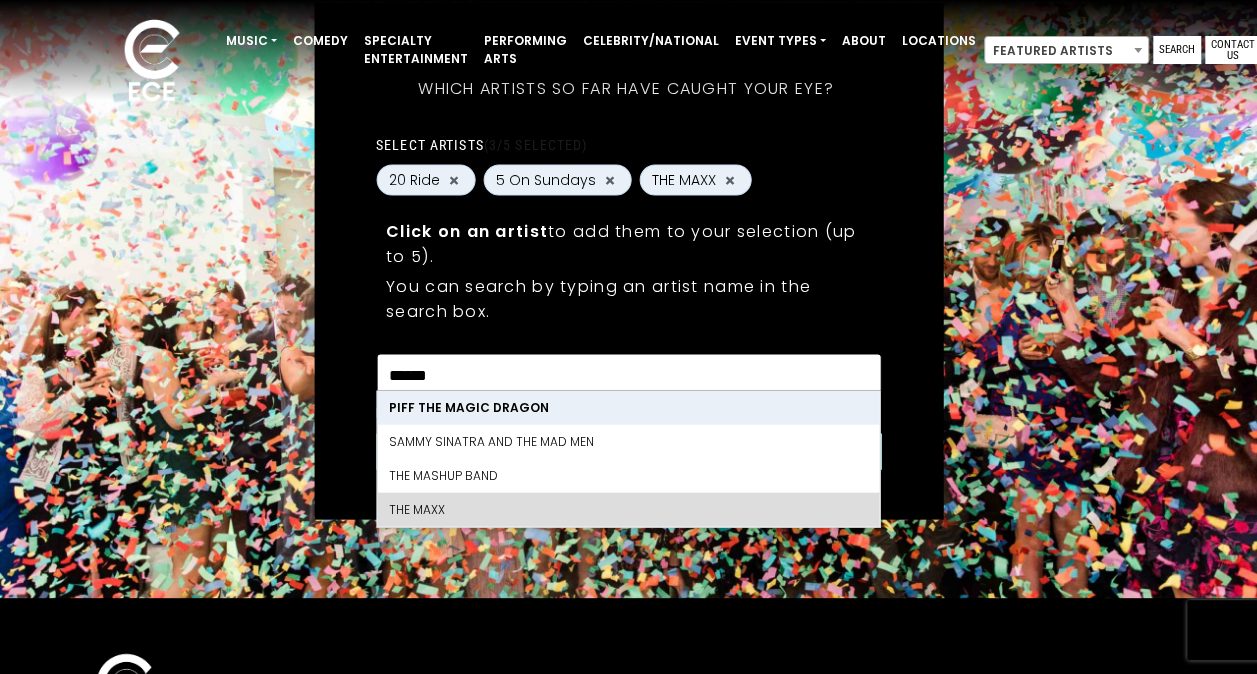 click on "******" at bounding box center [628, 372] 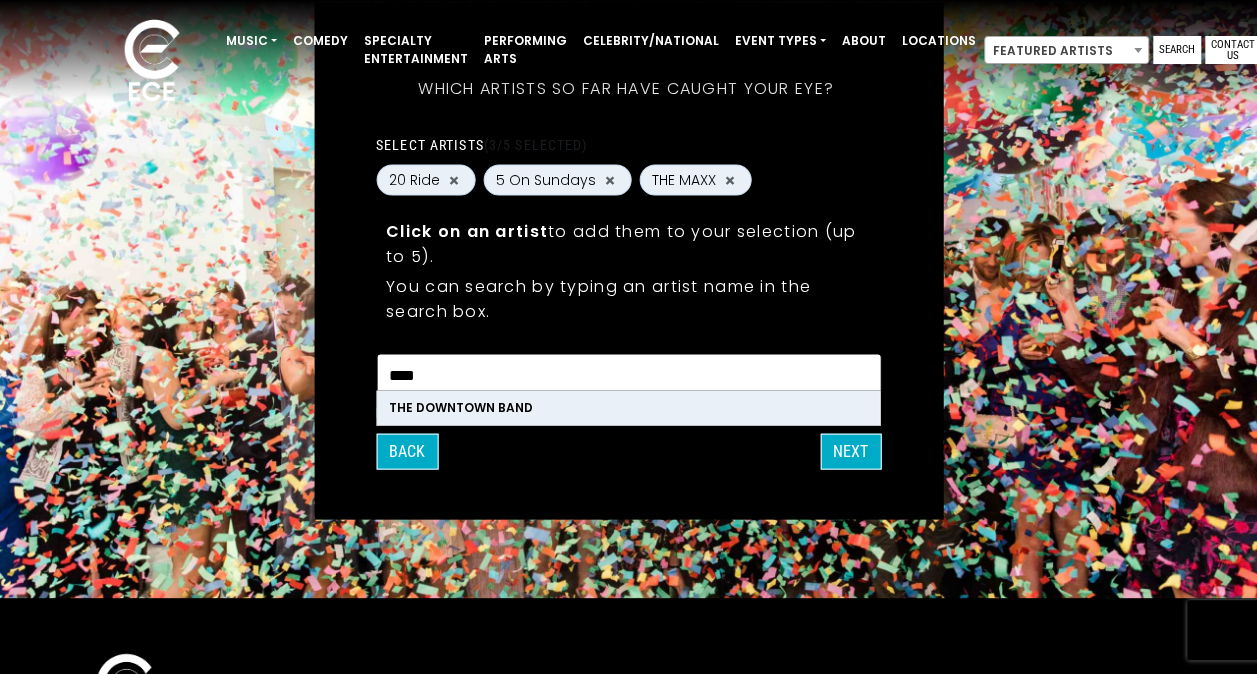 type on "****" 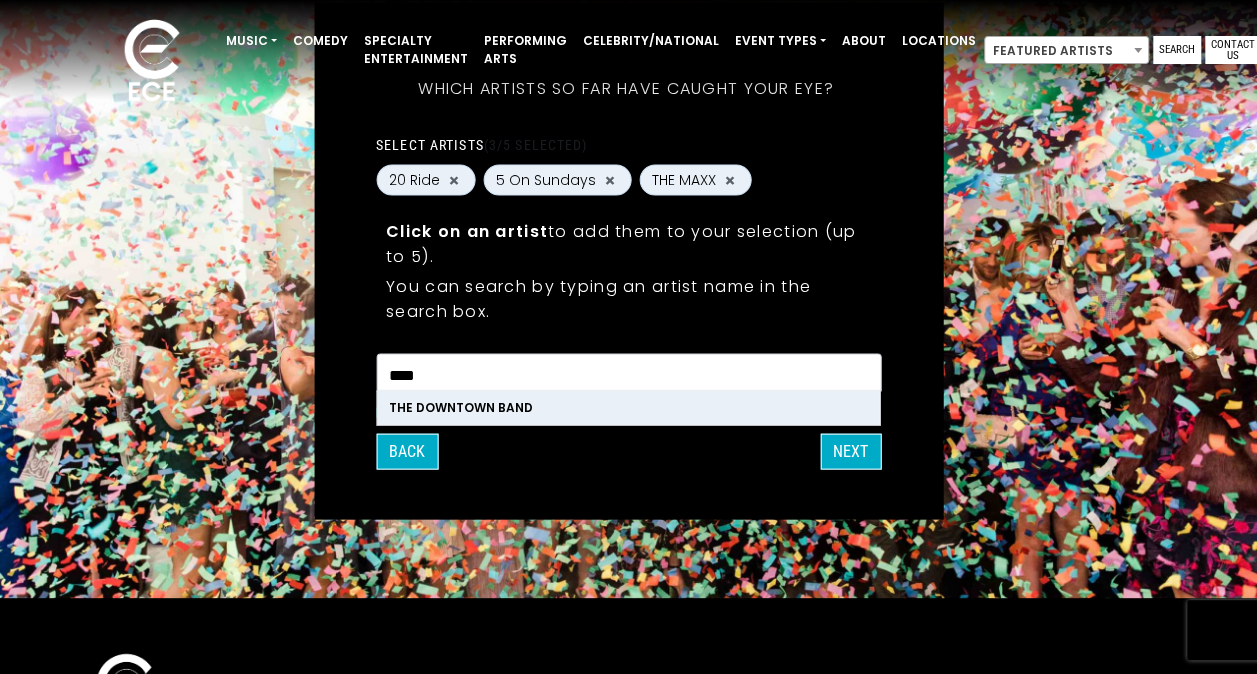 click on "The Downtown Band" at bounding box center [628, 408] 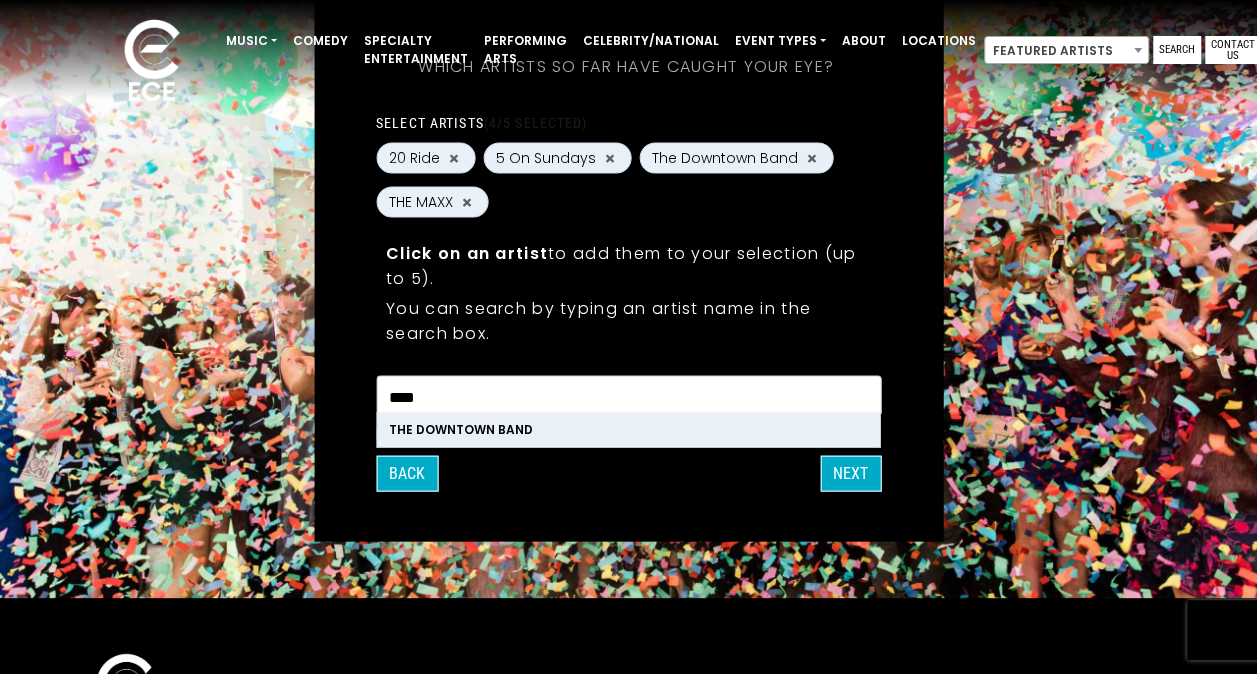 scroll, scrollTop: 54, scrollLeft: 0, axis: vertical 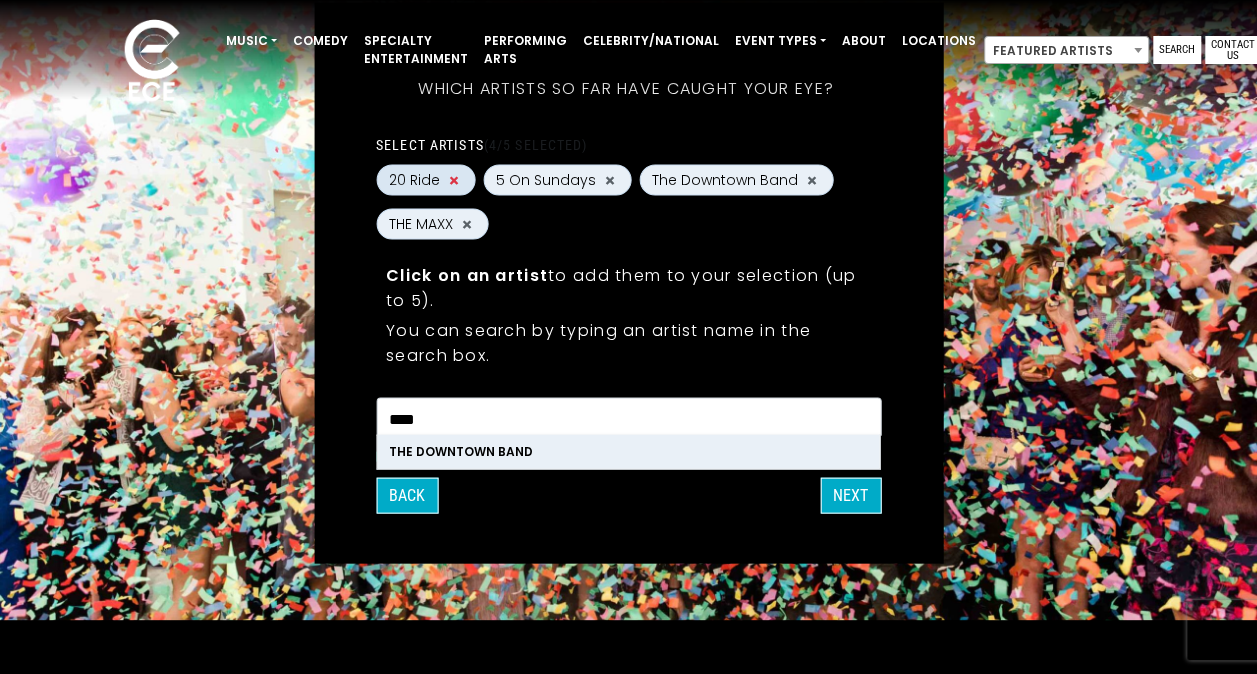 type 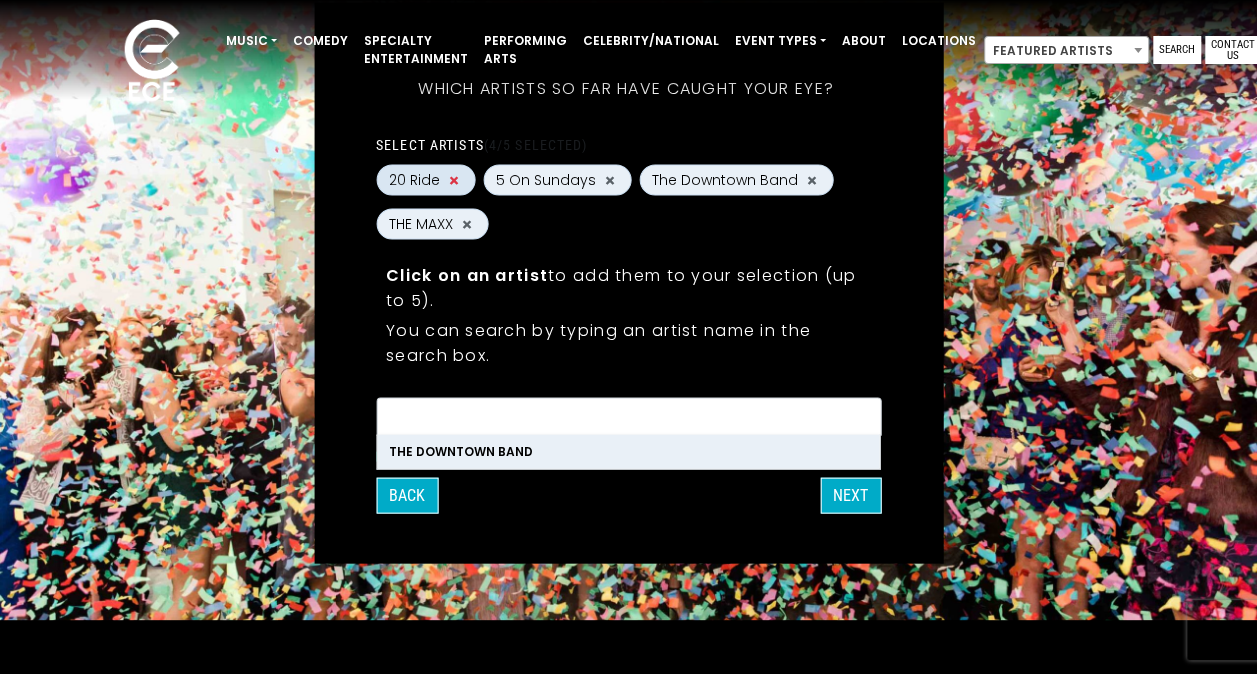 scroll, scrollTop: 2, scrollLeft: 0, axis: vertical 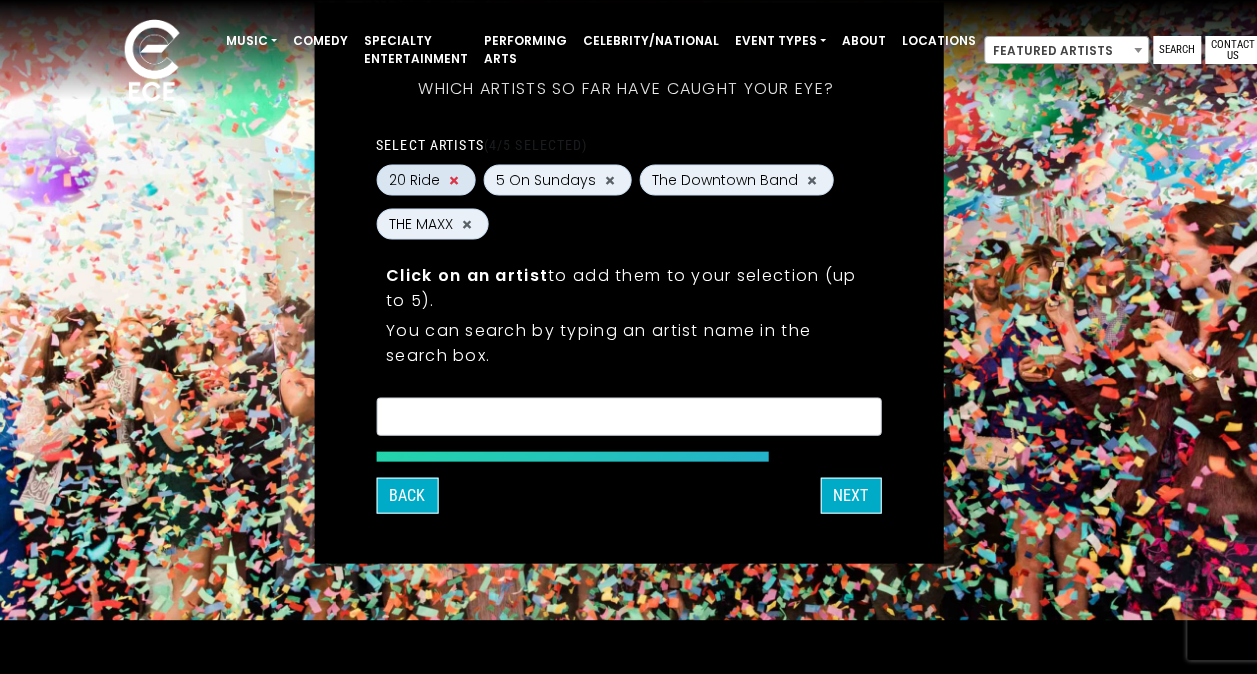 click on "×" at bounding box center (454, 180) 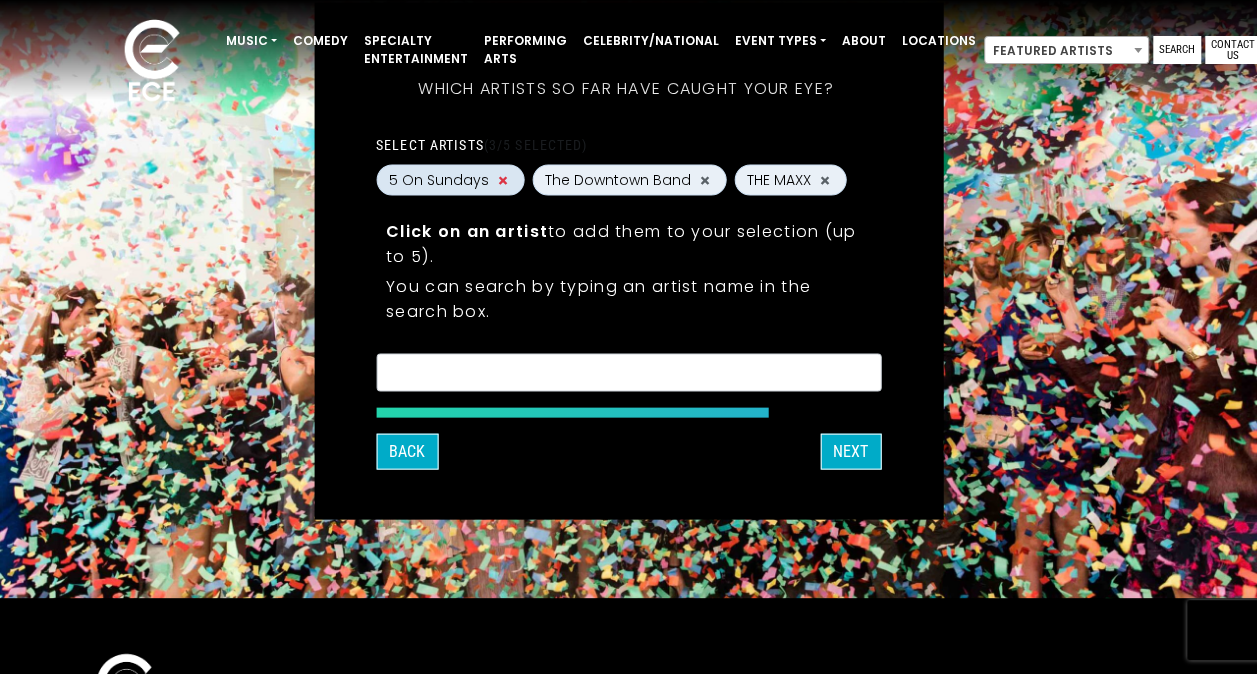click on "×" at bounding box center (503, 180) 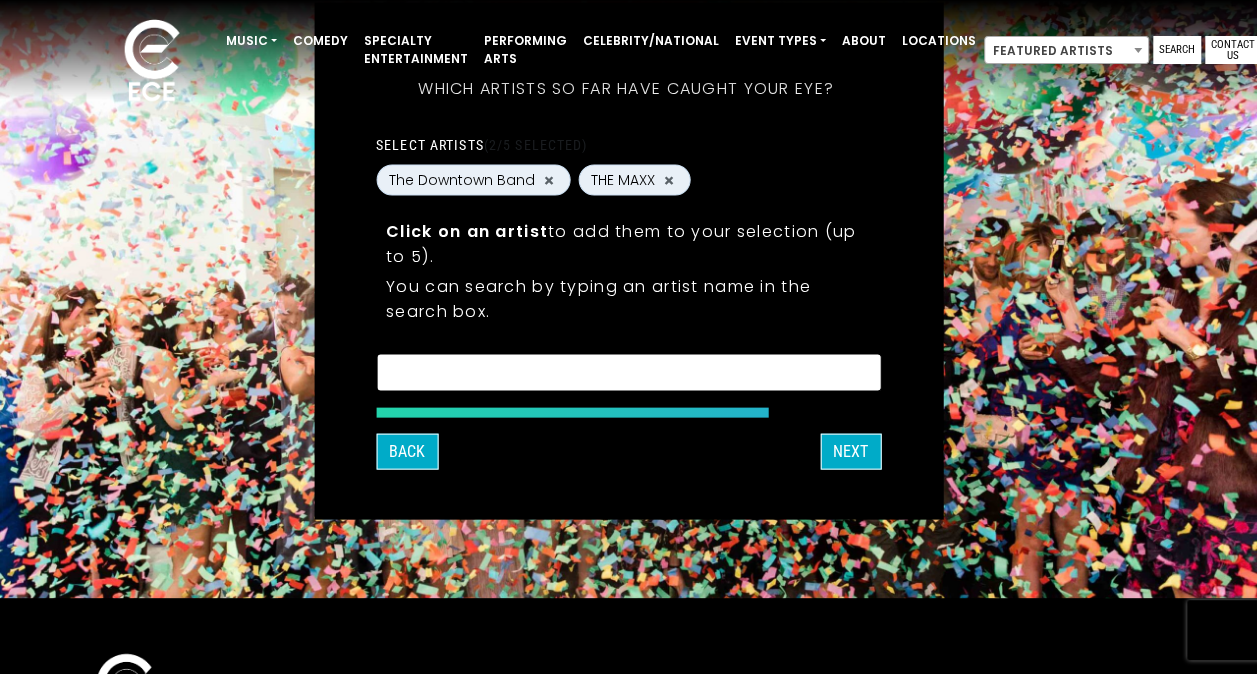 click at bounding box center [628, 372] 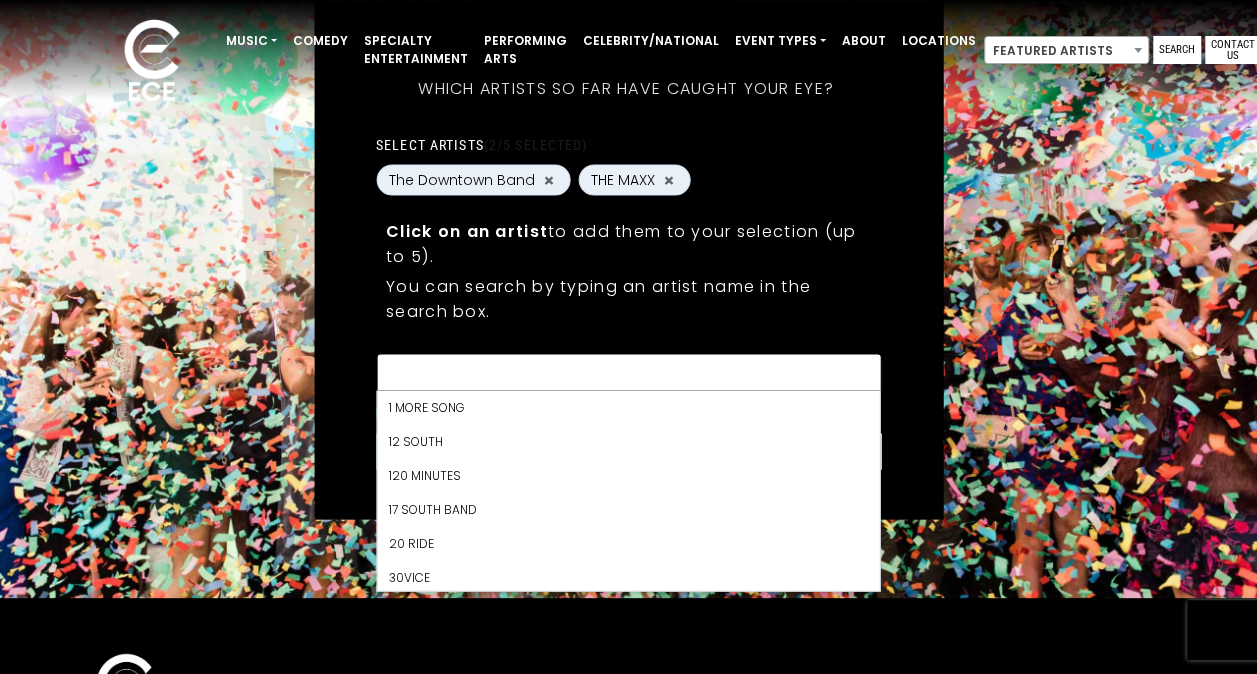 paste on "*******" 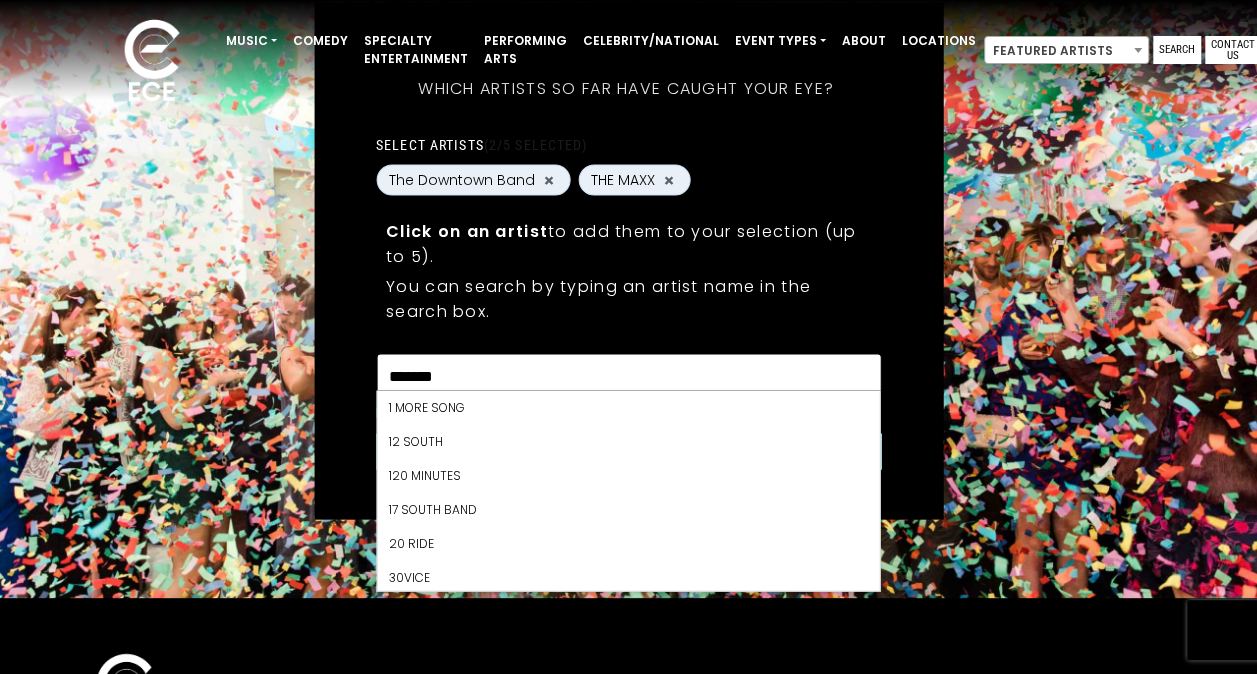 scroll, scrollTop: 0, scrollLeft: 0, axis: both 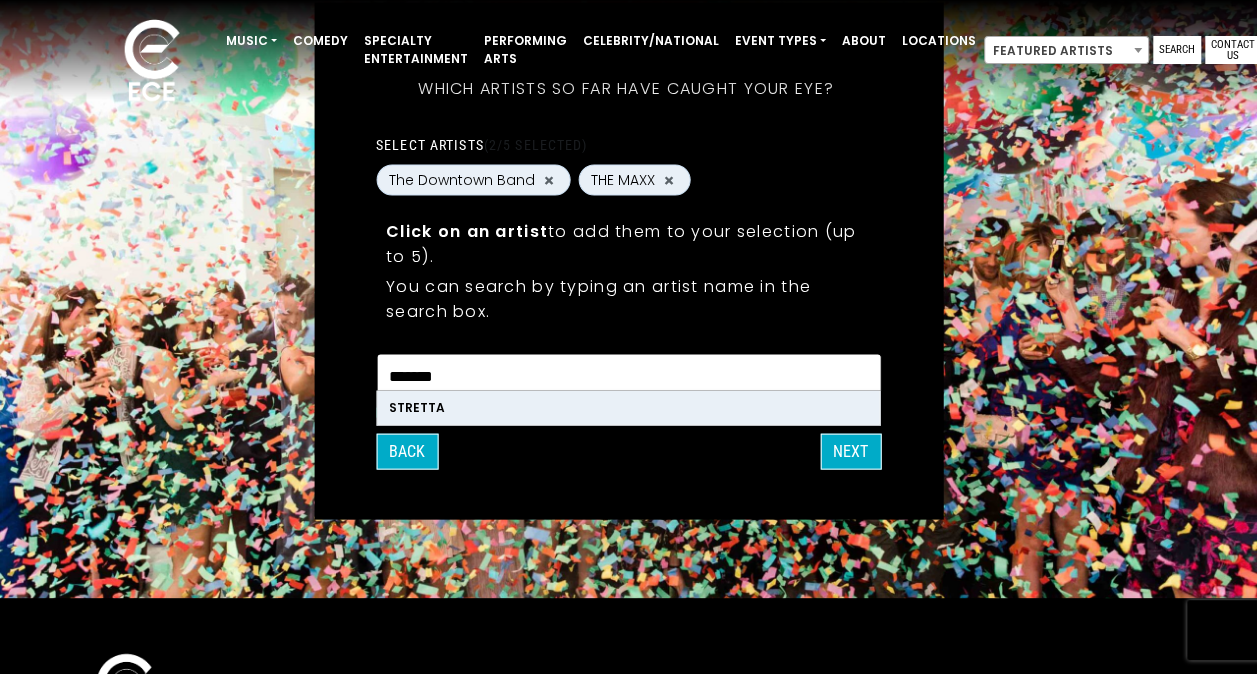 type on "*******" 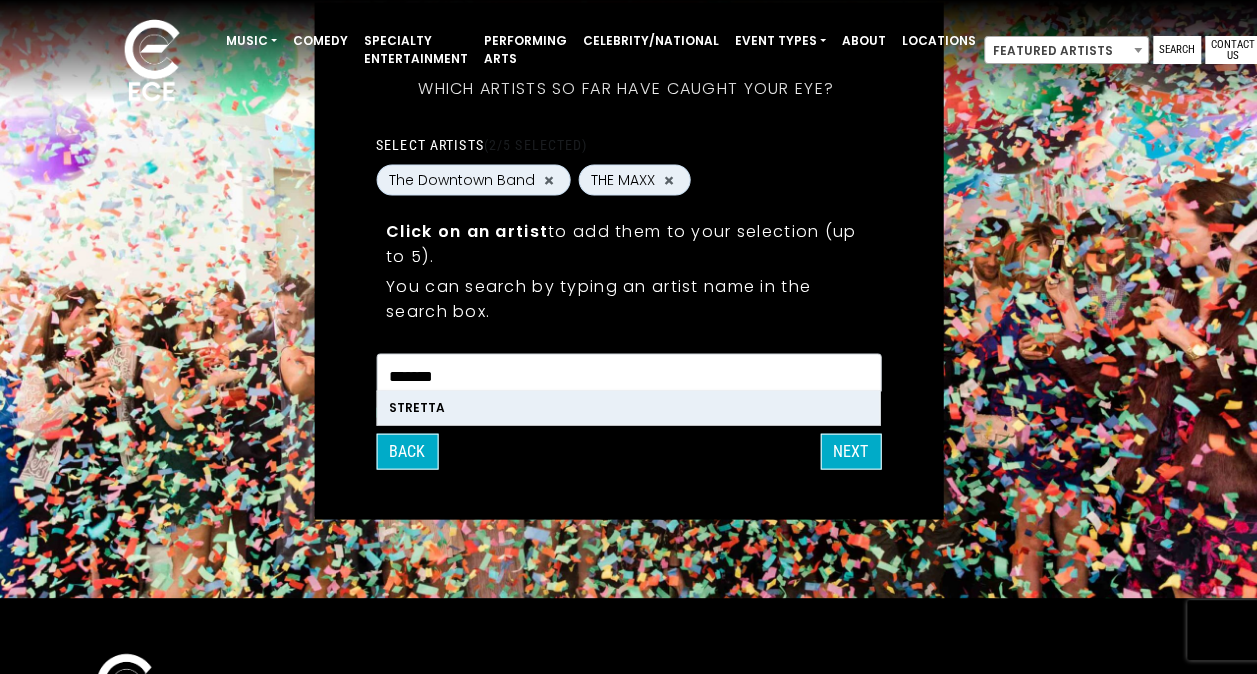 click on "STRETTA" at bounding box center (628, 408) 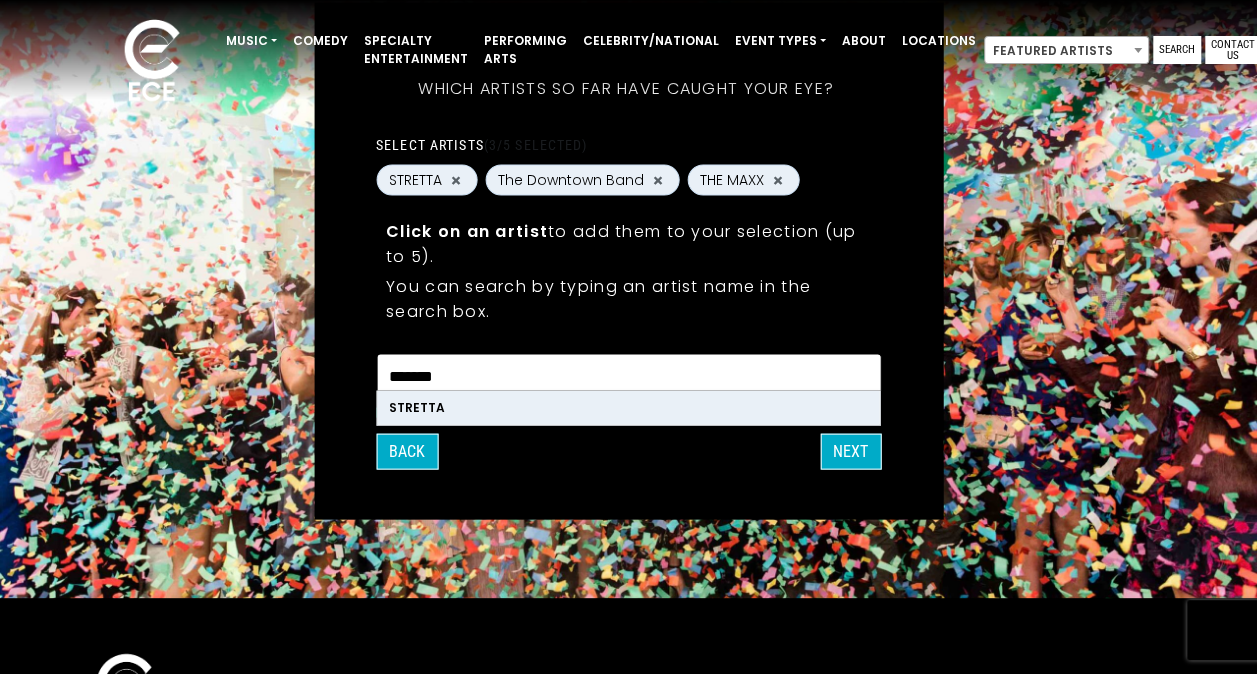 click on "*******" at bounding box center (628, 372) 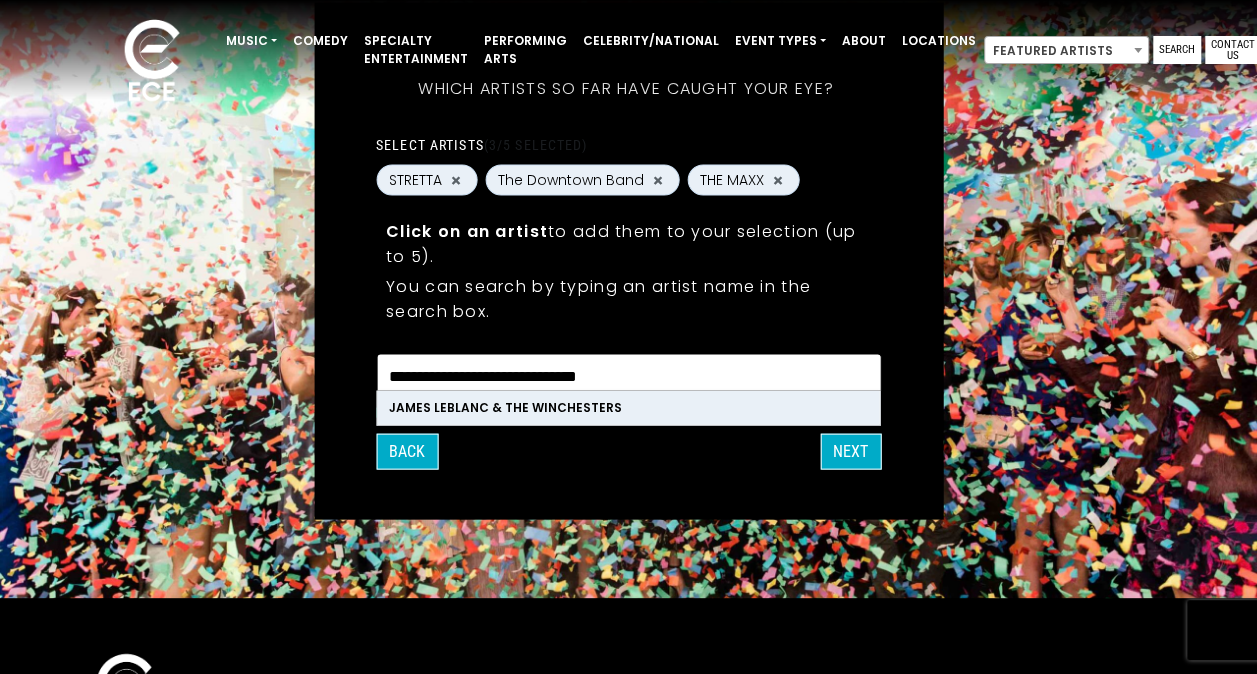 type on "**********" 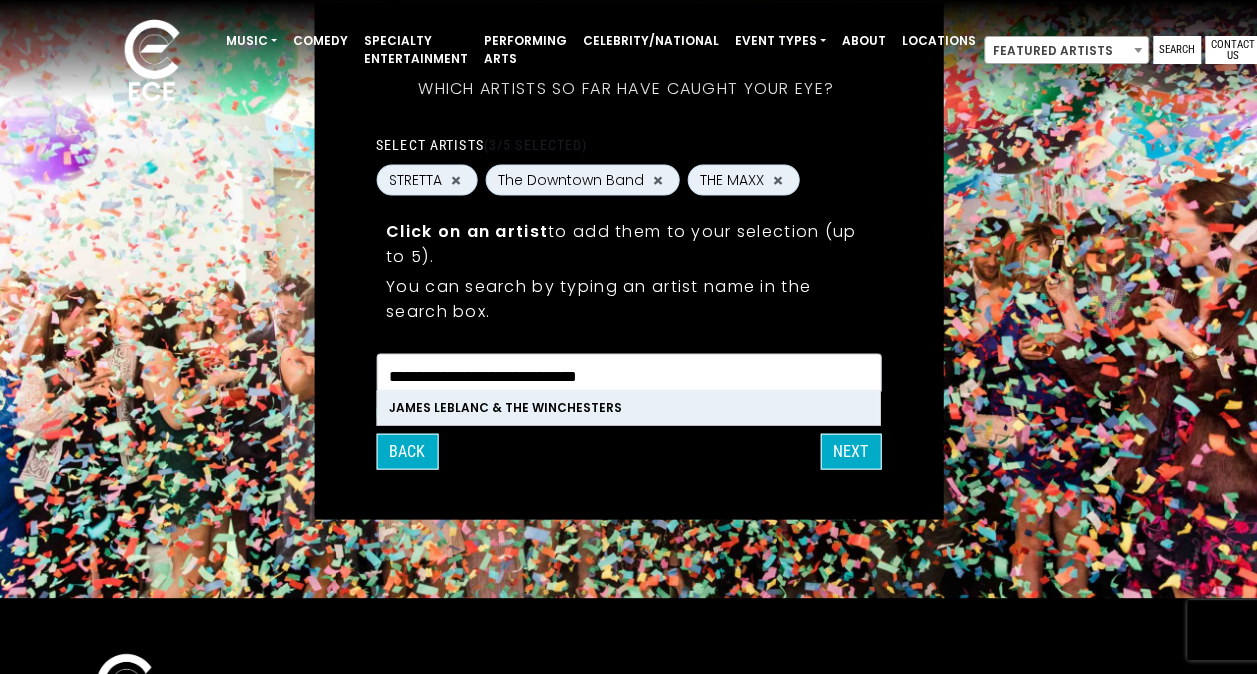 click on "James LeBlanc & The Winchesters" at bounding box center [628, 408] 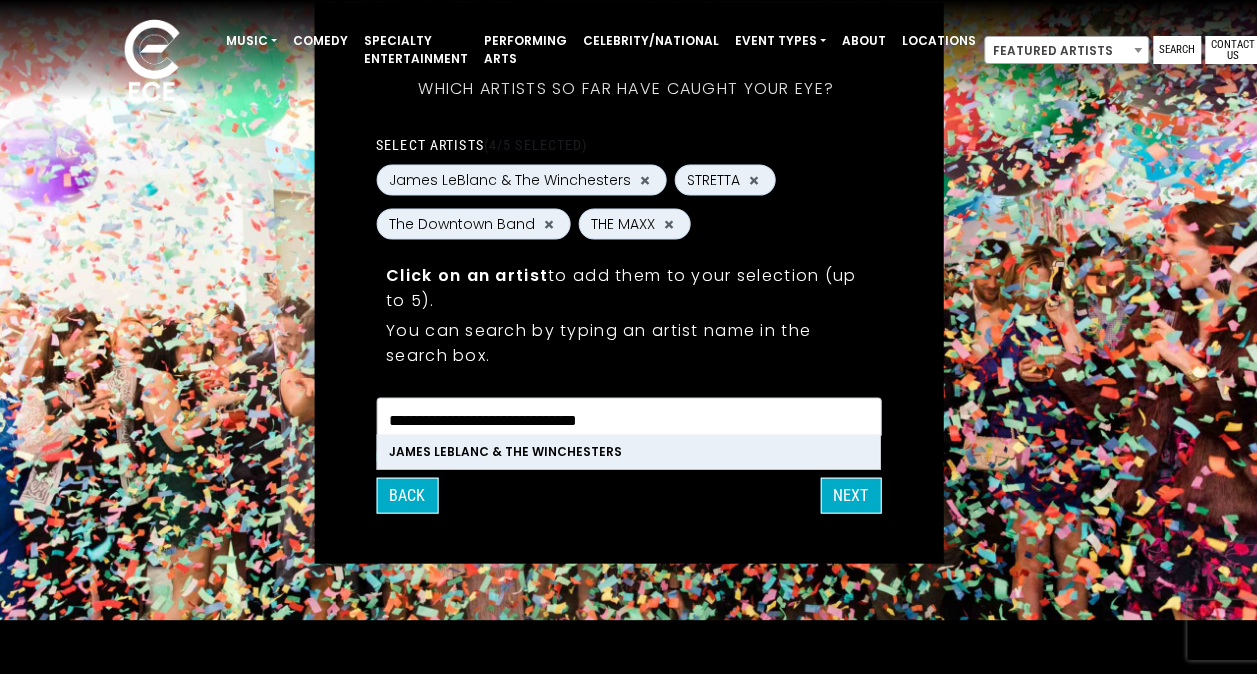click on "**********" at bounding box center (628, 420) 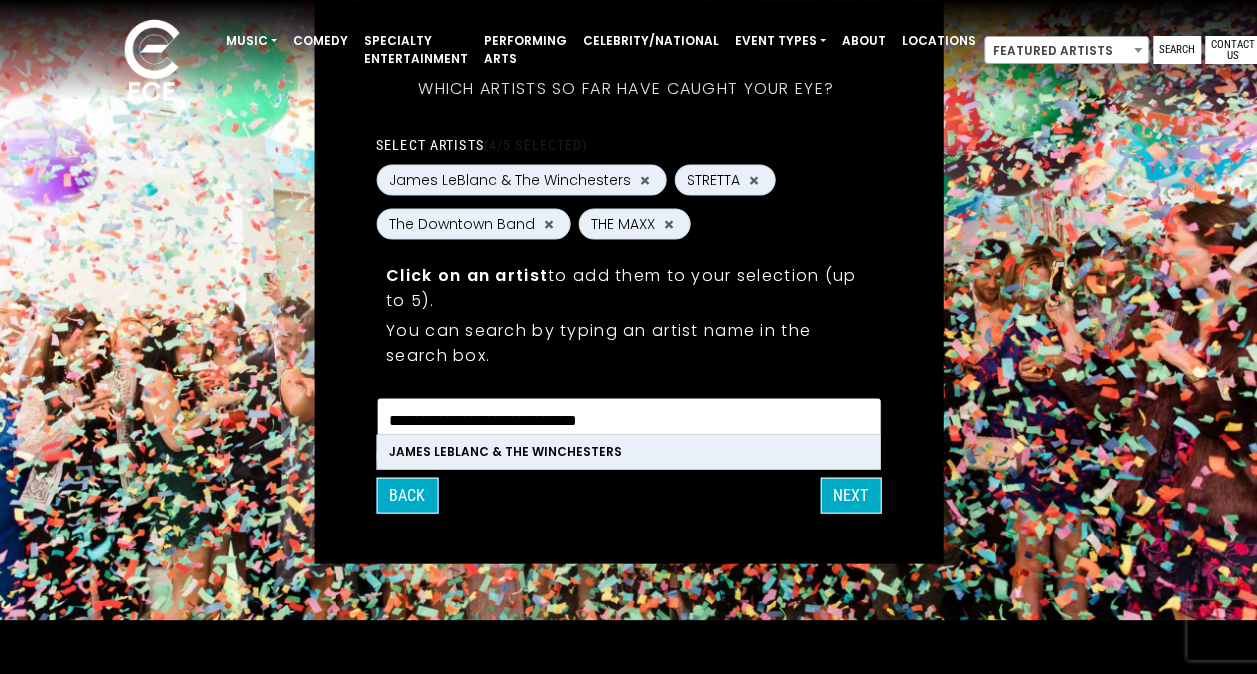 click on "**********" at bounding box center [628, 420] 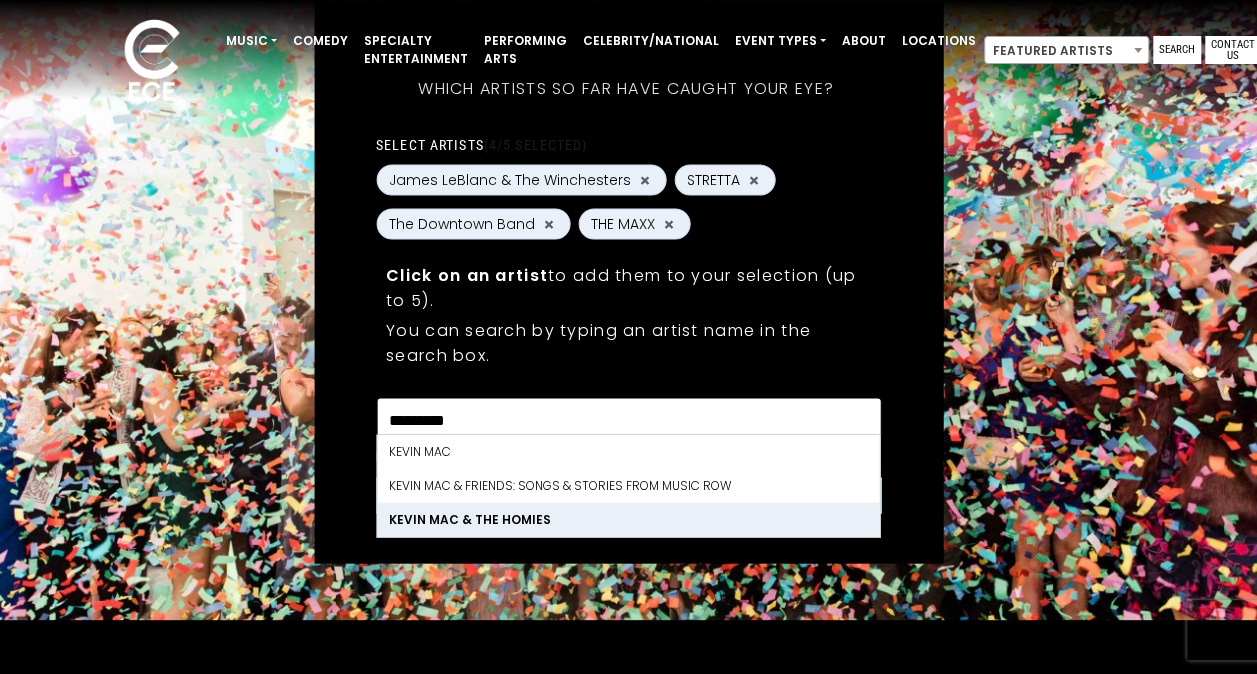 type on "*********" 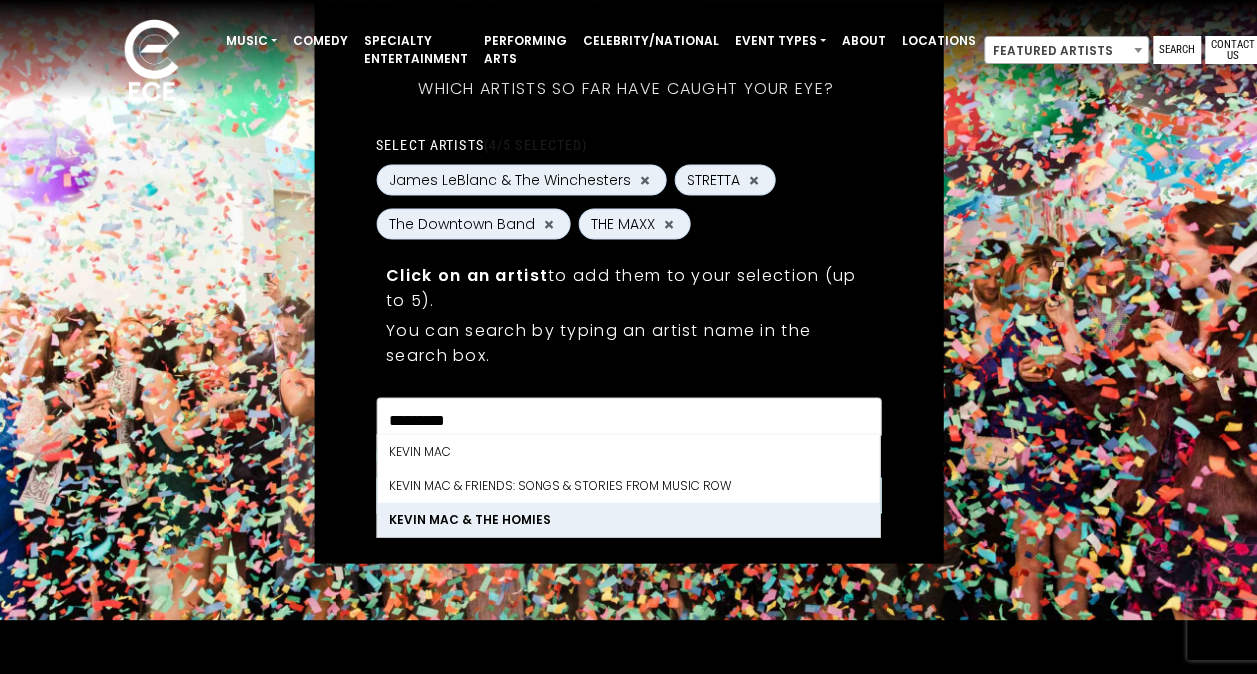 scroll, scrollTop: 32, scrollLeft: 0, axis: vertical 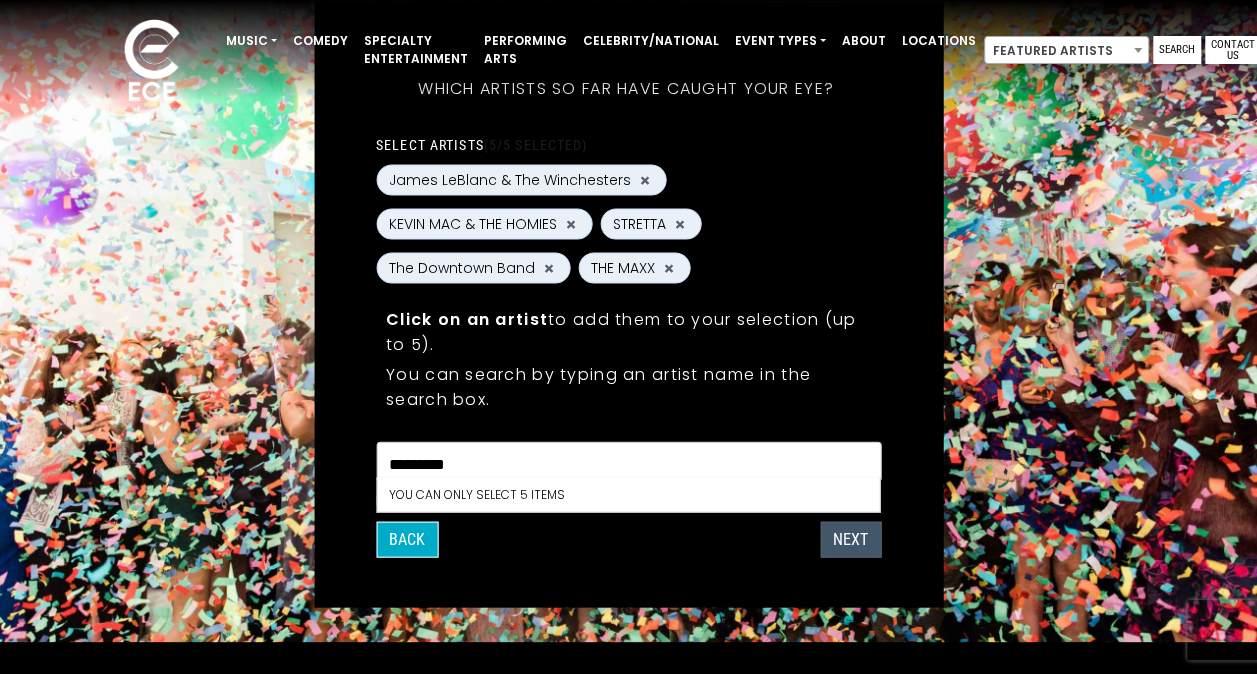 type 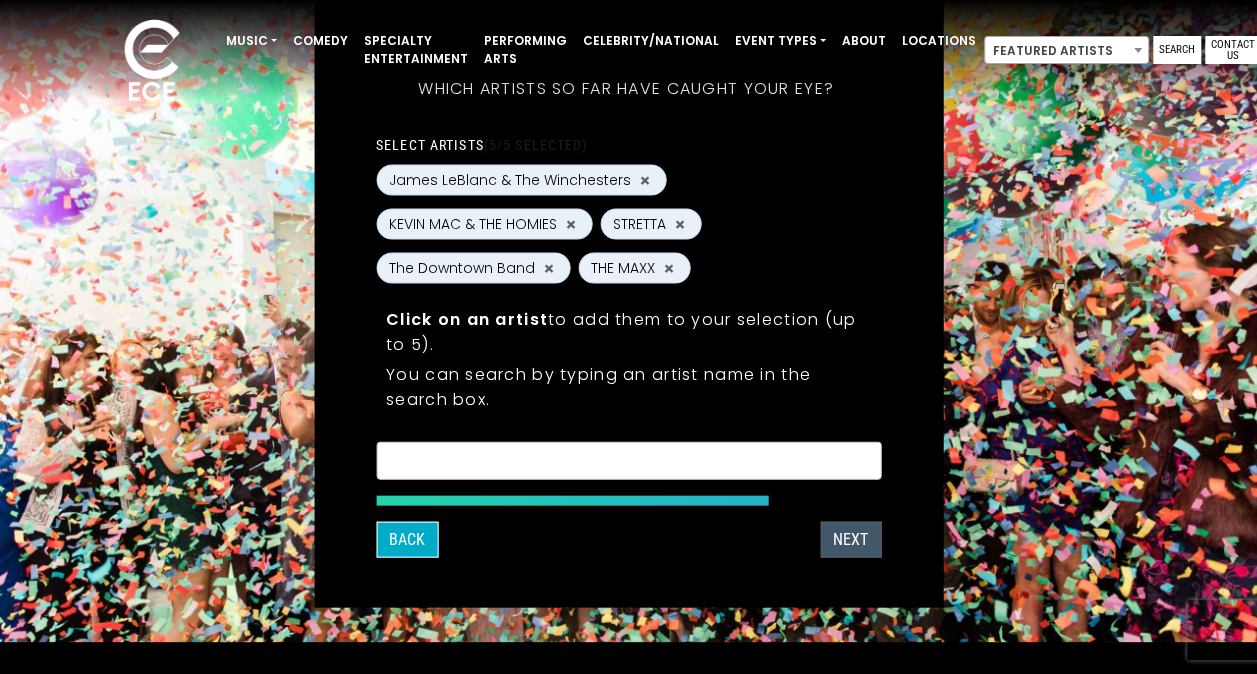 click on "Next" at bounding box center [850, 540] 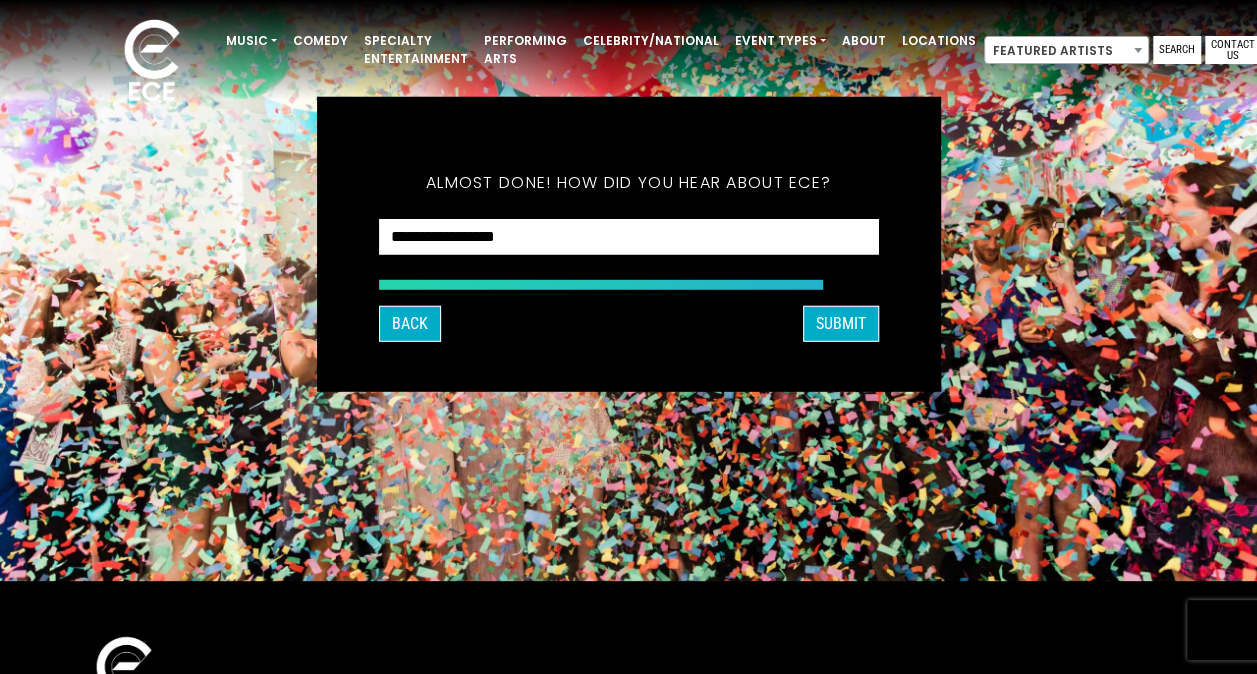 scroll, scrollTop: 92, scrollLeft: 0, axis: vertical 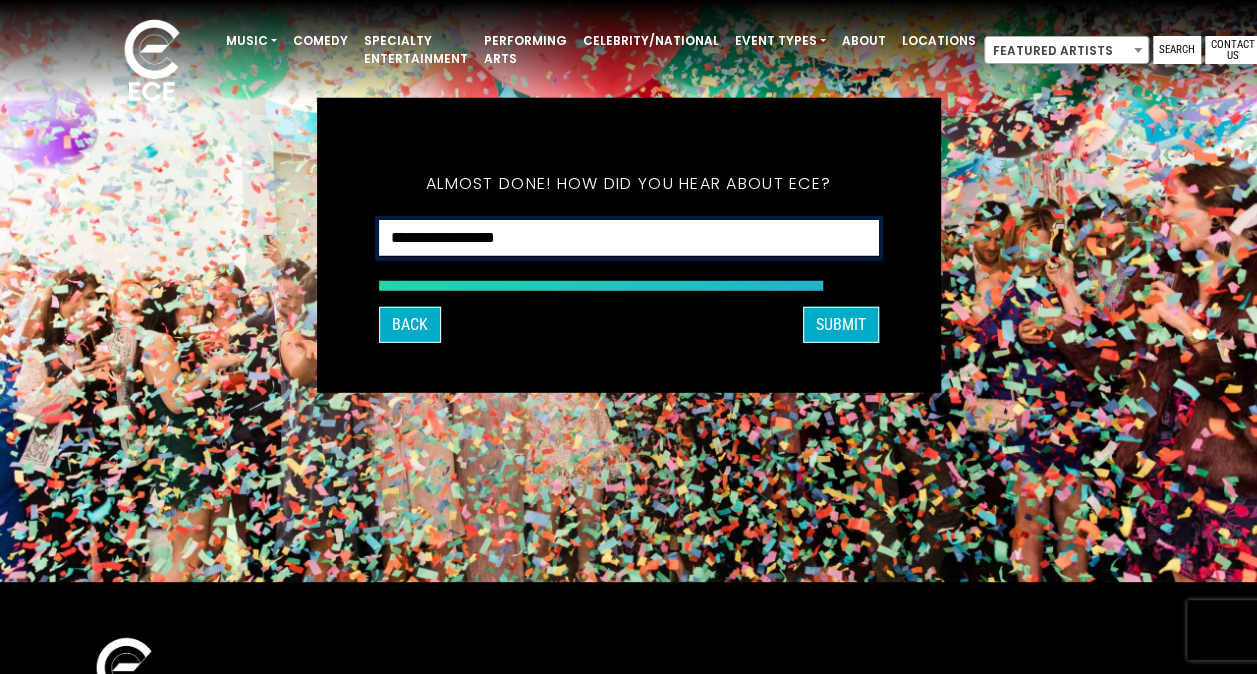 click on "**********" at bounding box center (629, 238) 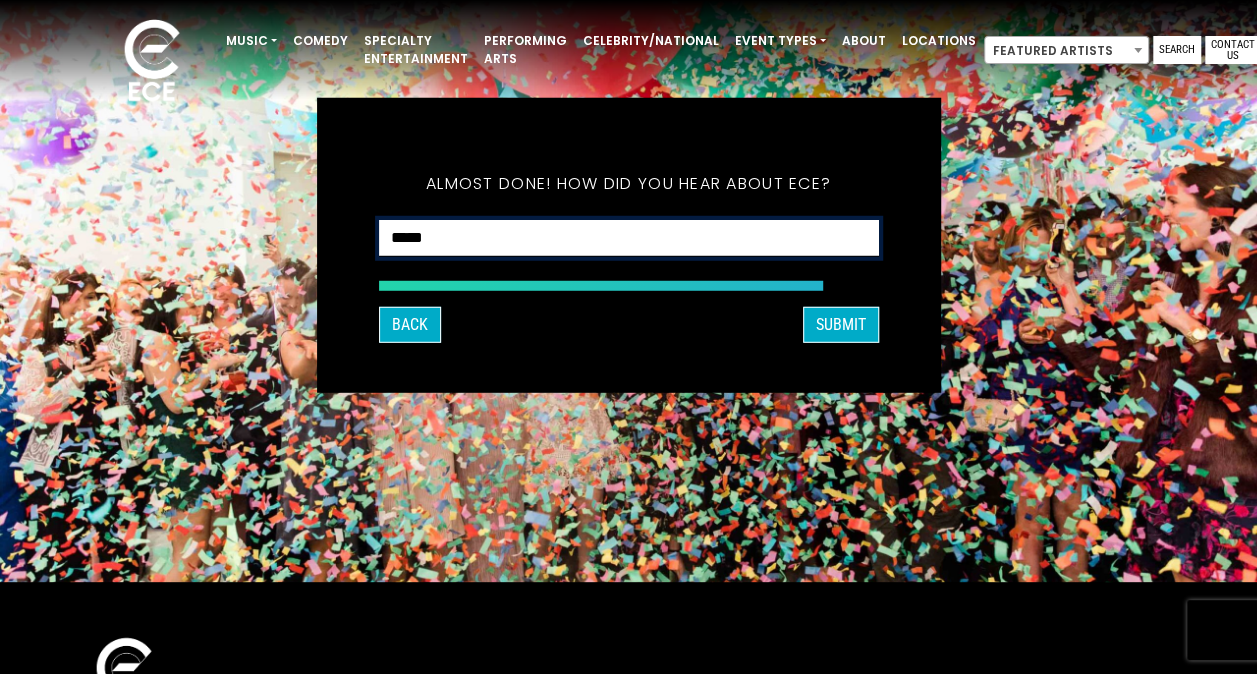 click on "**********" at bounding box center [629, 238] 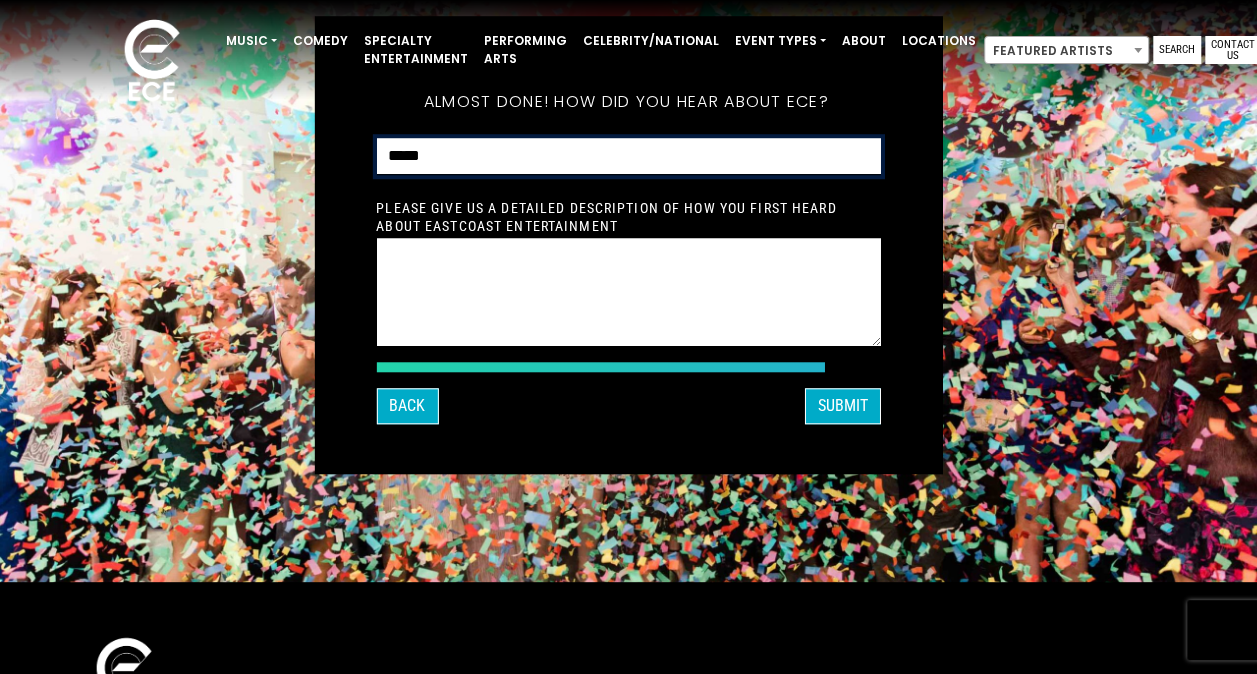 scroll, scrollTop: 11, scrollLeft: 0, axis: vertical 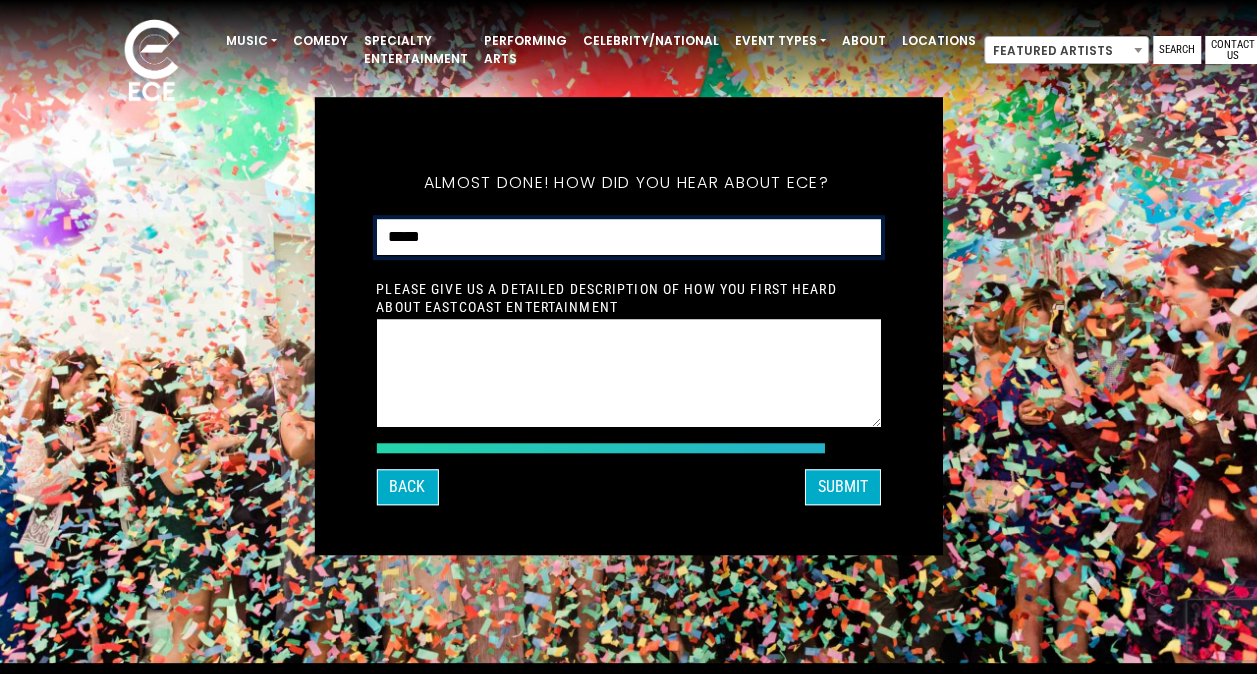 click on "**********" at bounding box center [628, 237] 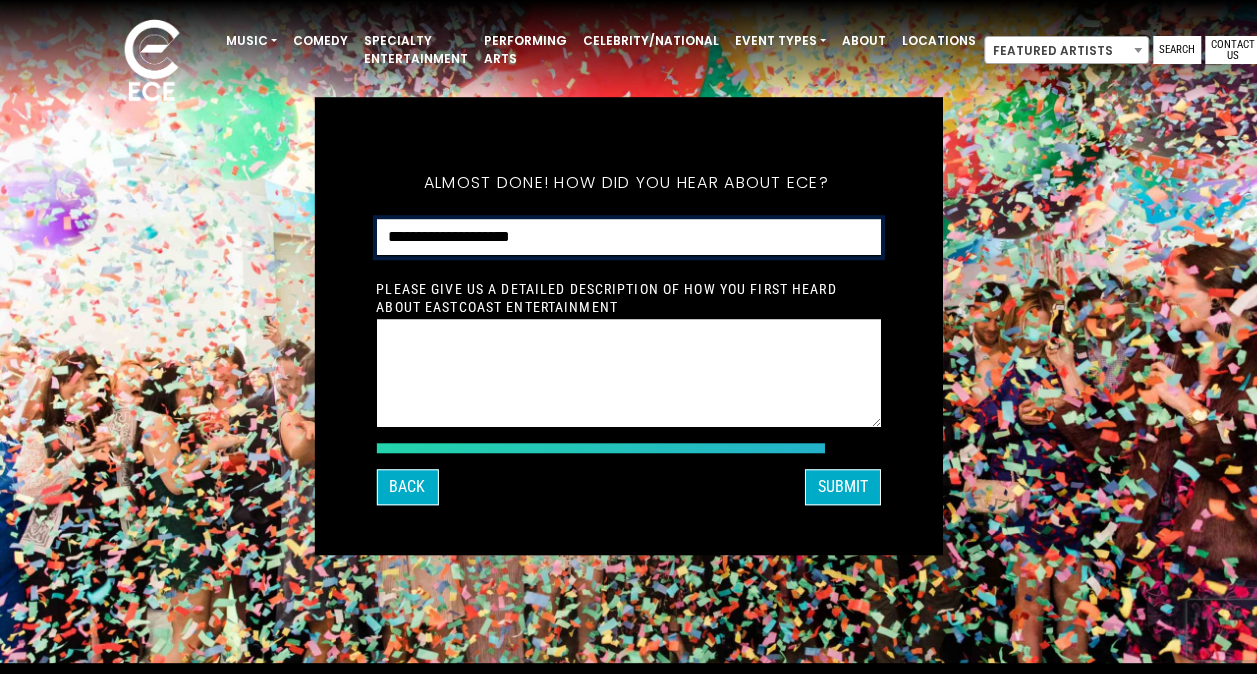 click on "**********" at bounding box center (628, 237) 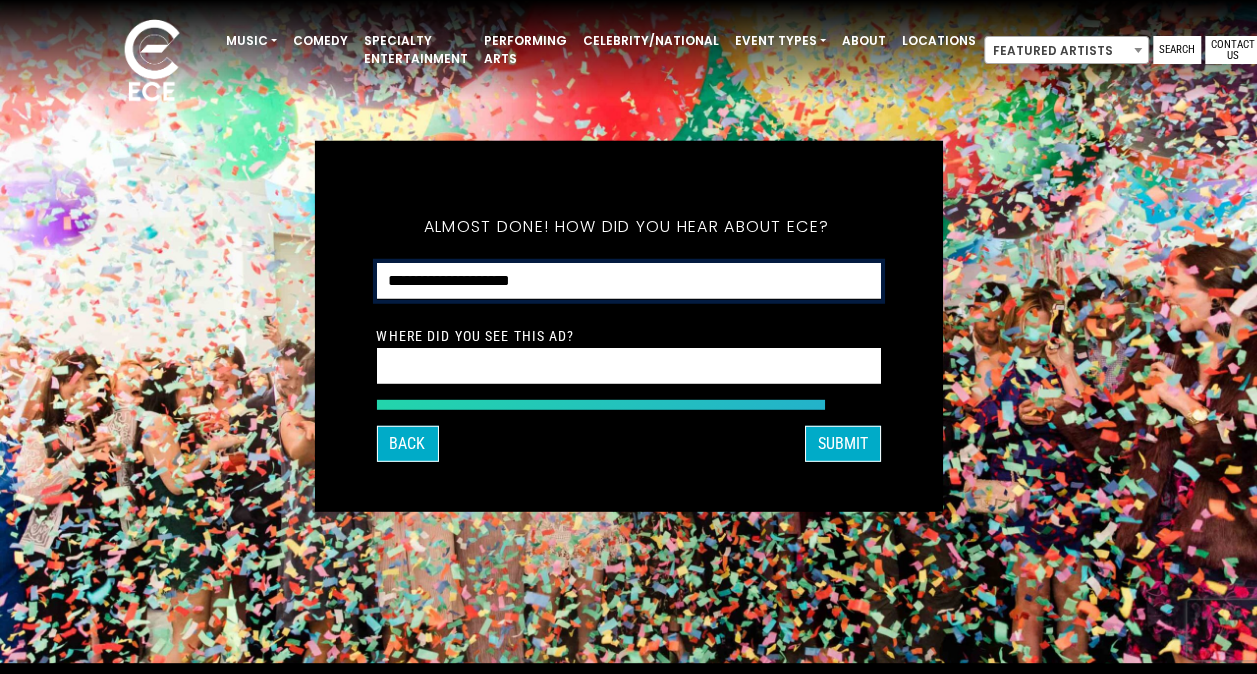 scroll, scrollTop: 54, scrollLeft: 0, axis: vertical 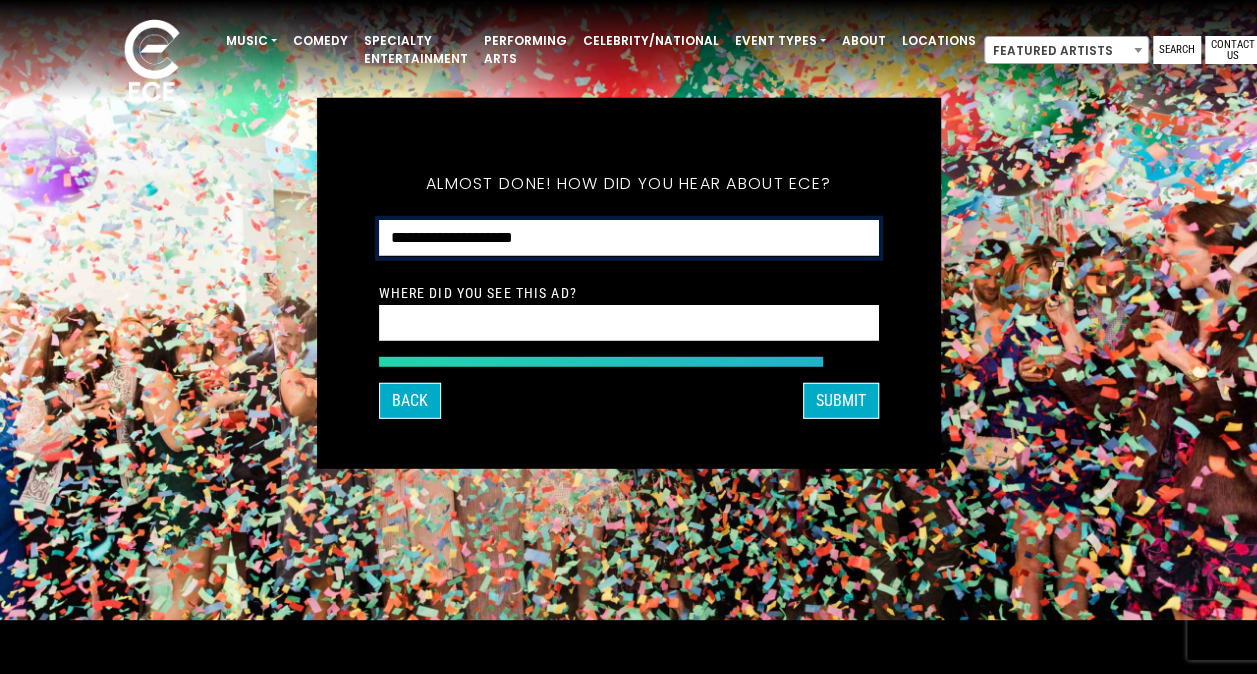 click on "**********" at bounding box center [629, 238] 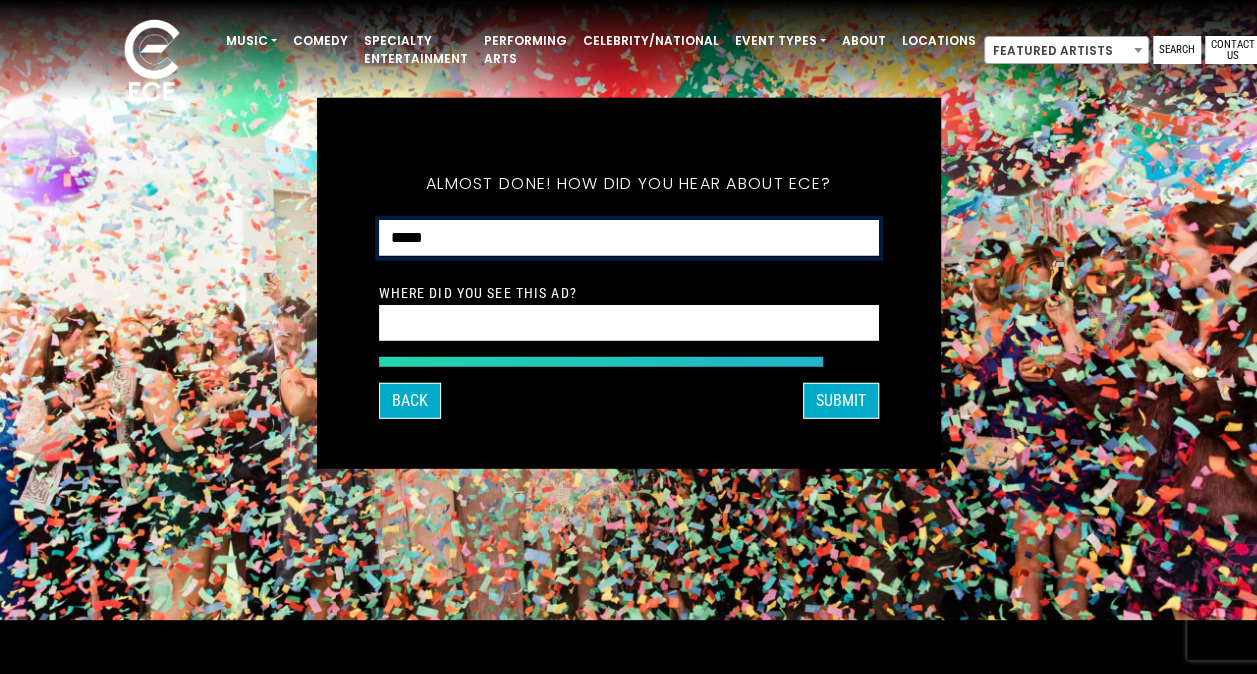 click on "**********" at bounding box center [629, 238] 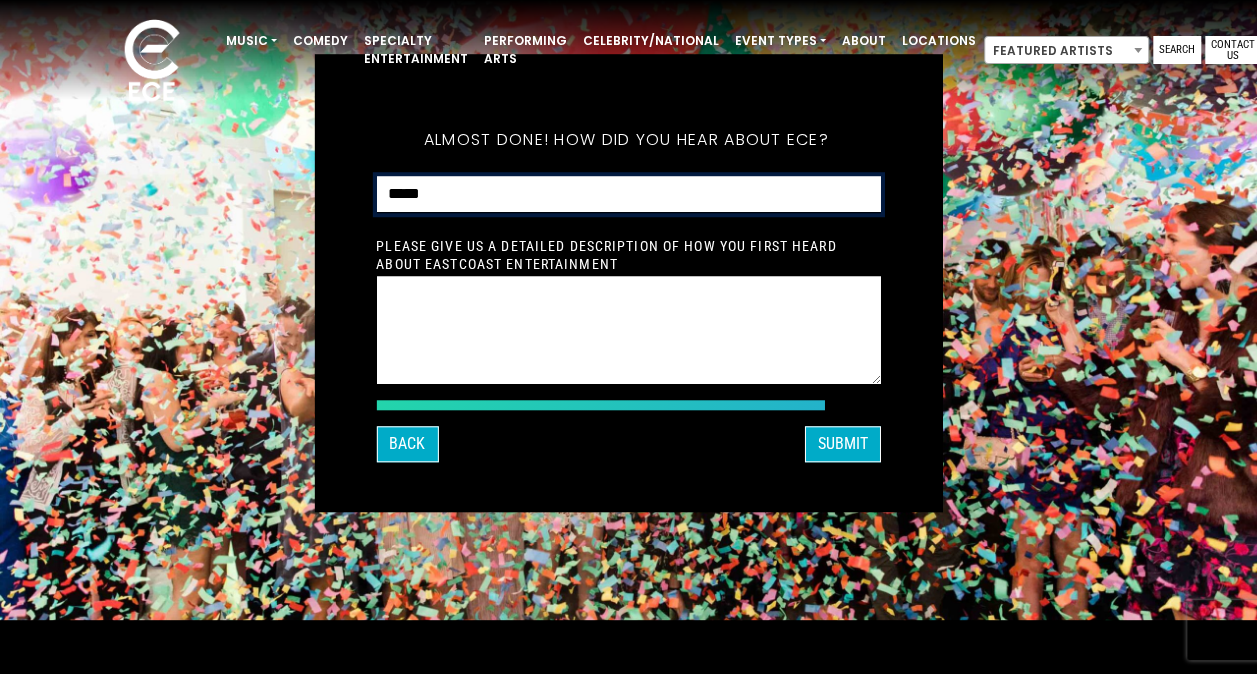 scroll, scrollTop: 11, scrollLeft: 0, axis: vertical 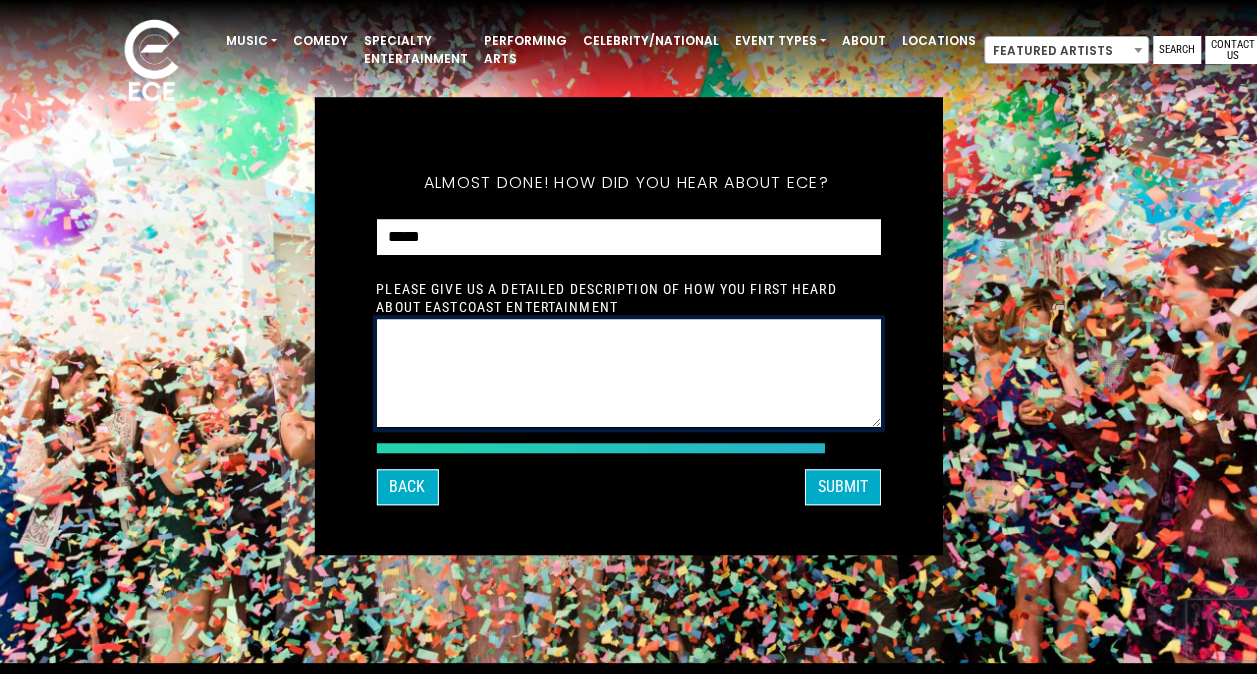 click at bounding box center [628, 373] 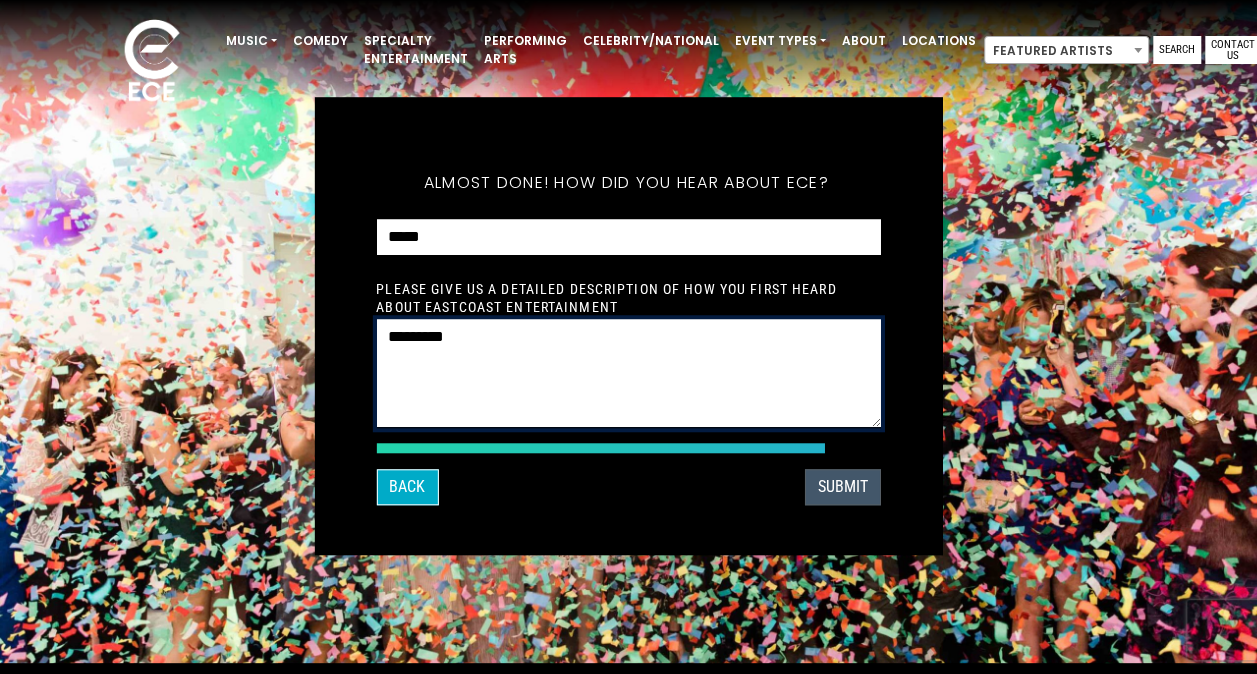 type on "*********" 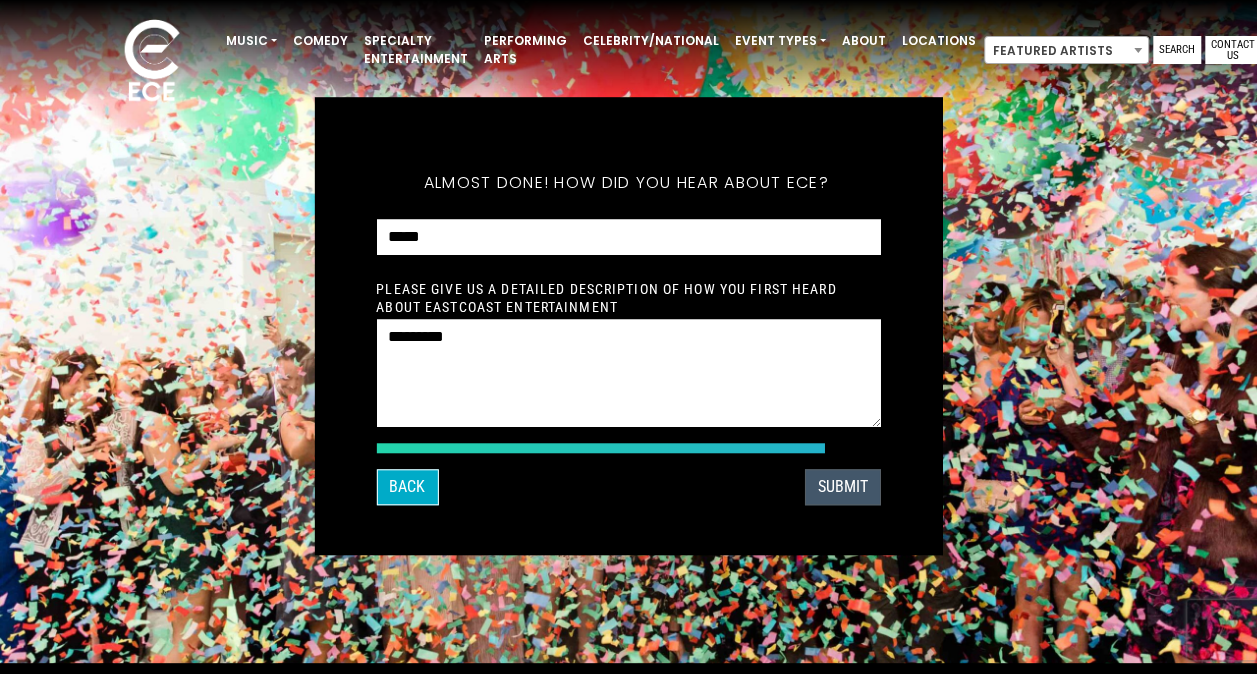 click on "SUBMIT" at bounding box center (843, 487) 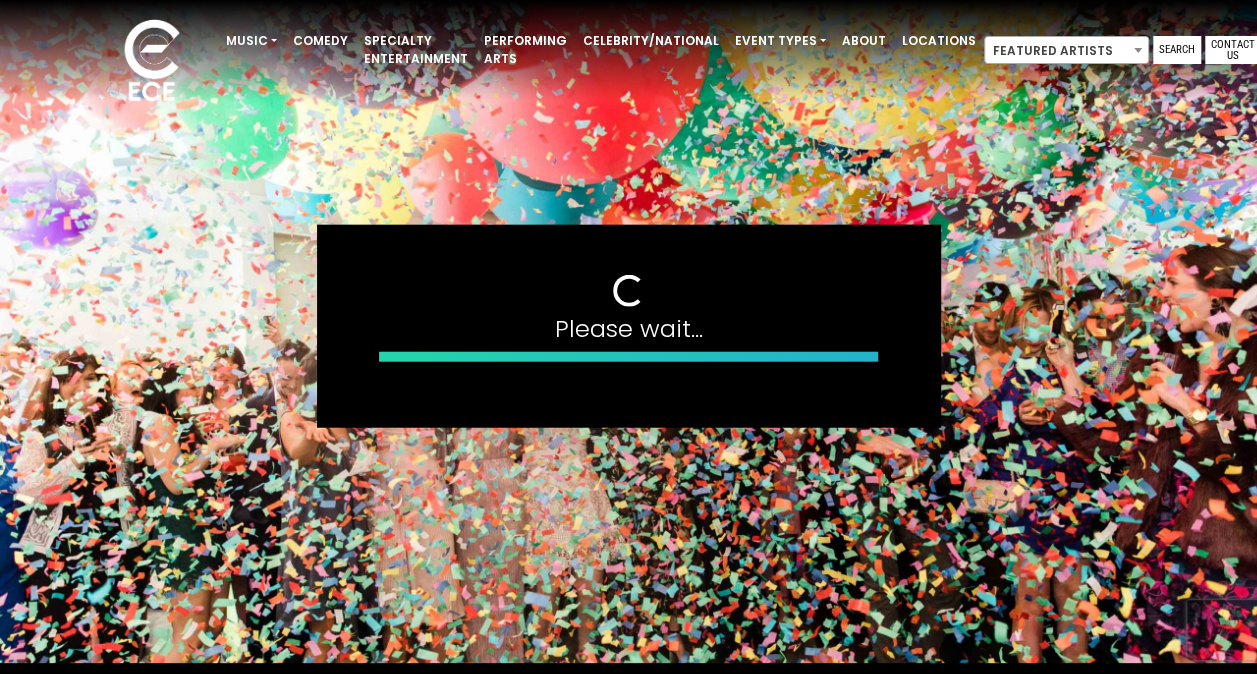 scroll, scrollTop: 138, scrollLeft: 0, axis: vertical 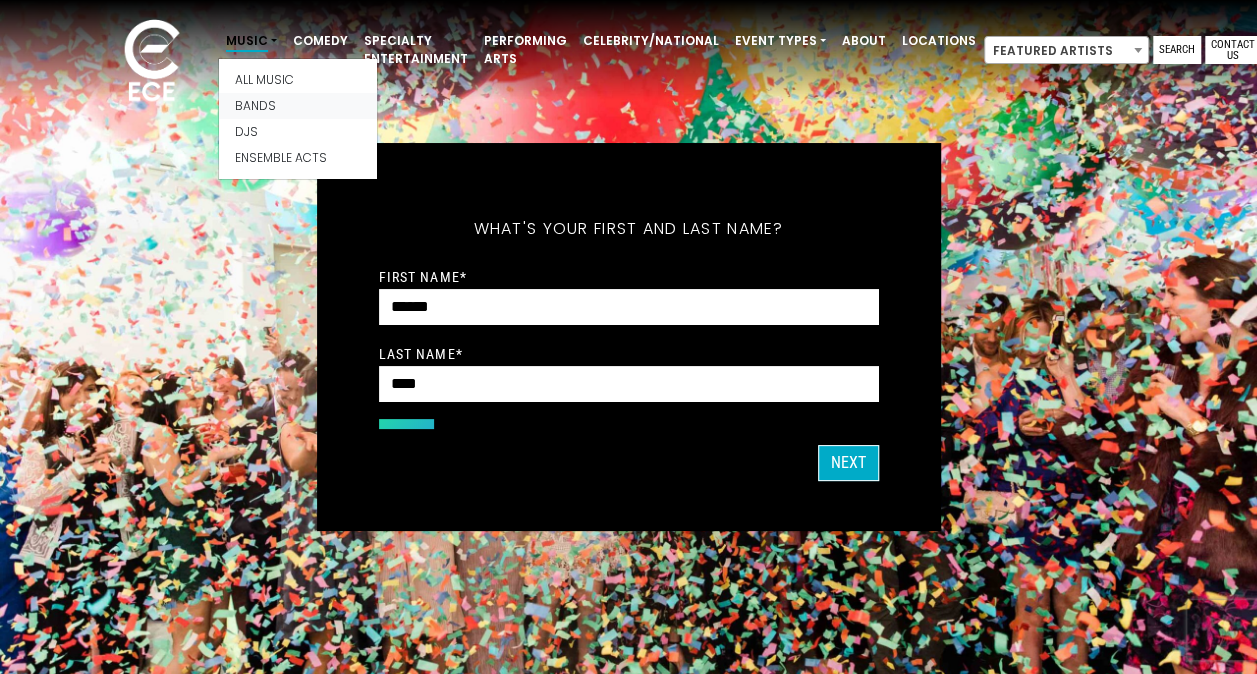 click on "Bands" at bounding box center [298, 106] 